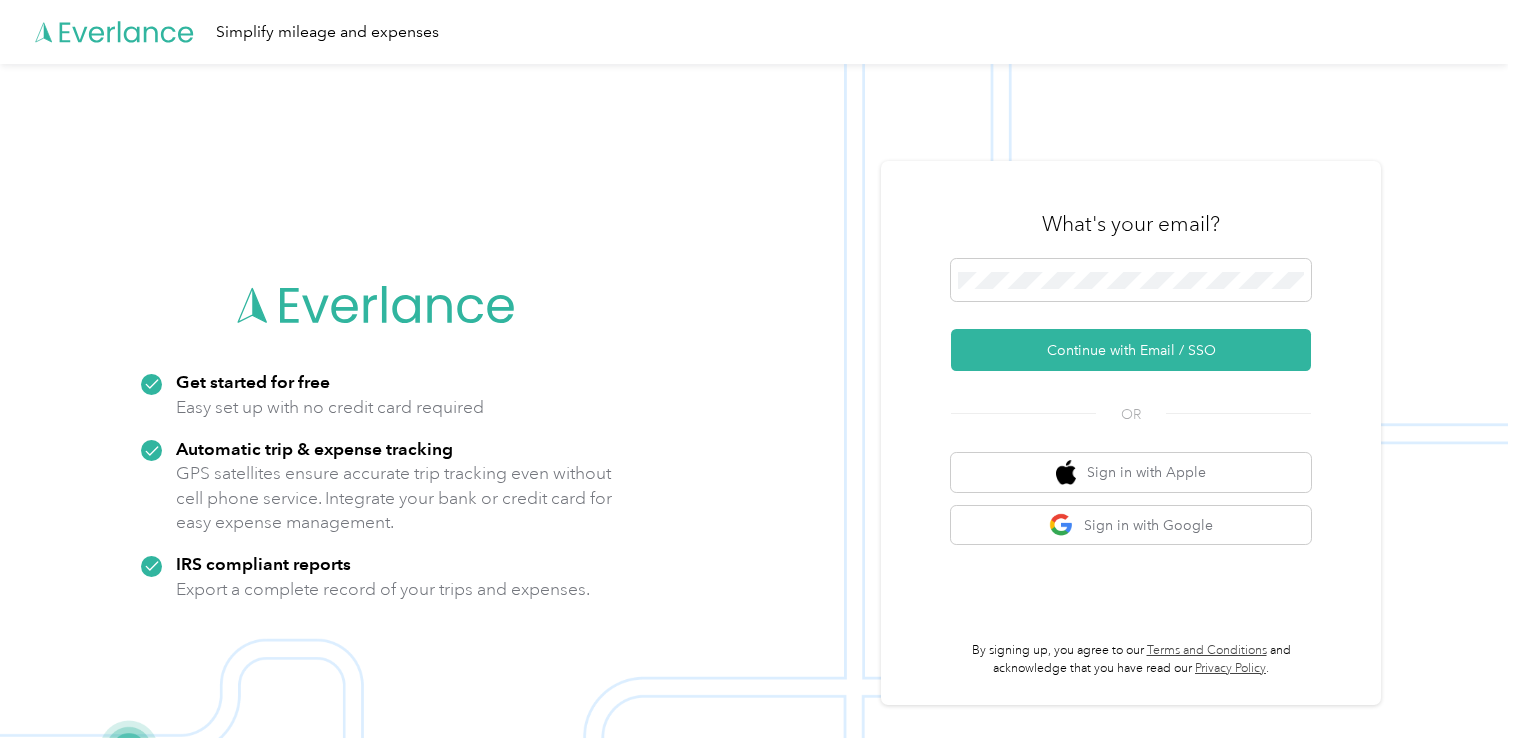 scroll, scrollTop: 0, scrollLeft: 0, axis: both 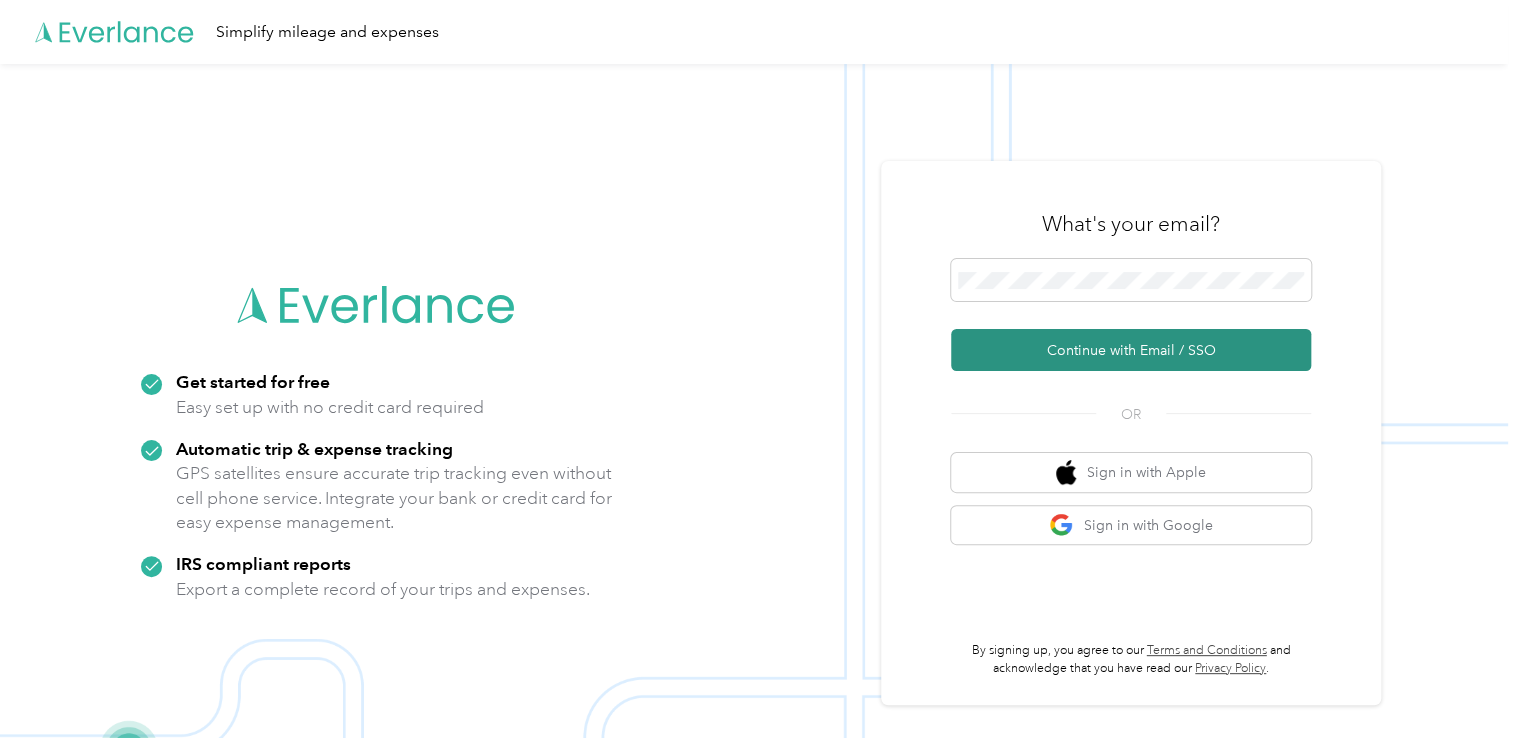 click on "Continue with Email / SSO" at bounding box center [1131, 350] 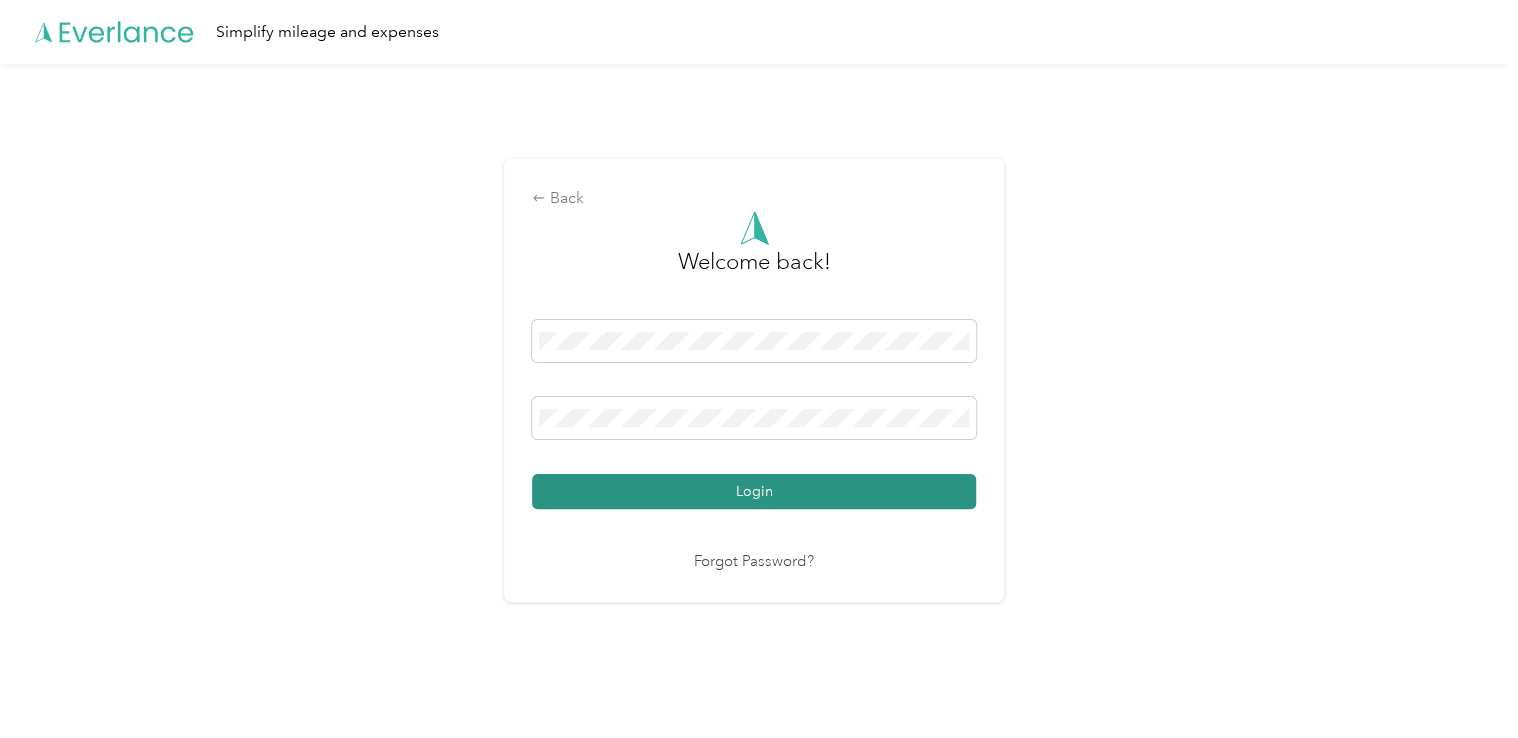 click on "Login" at bounding box center (754, 491) 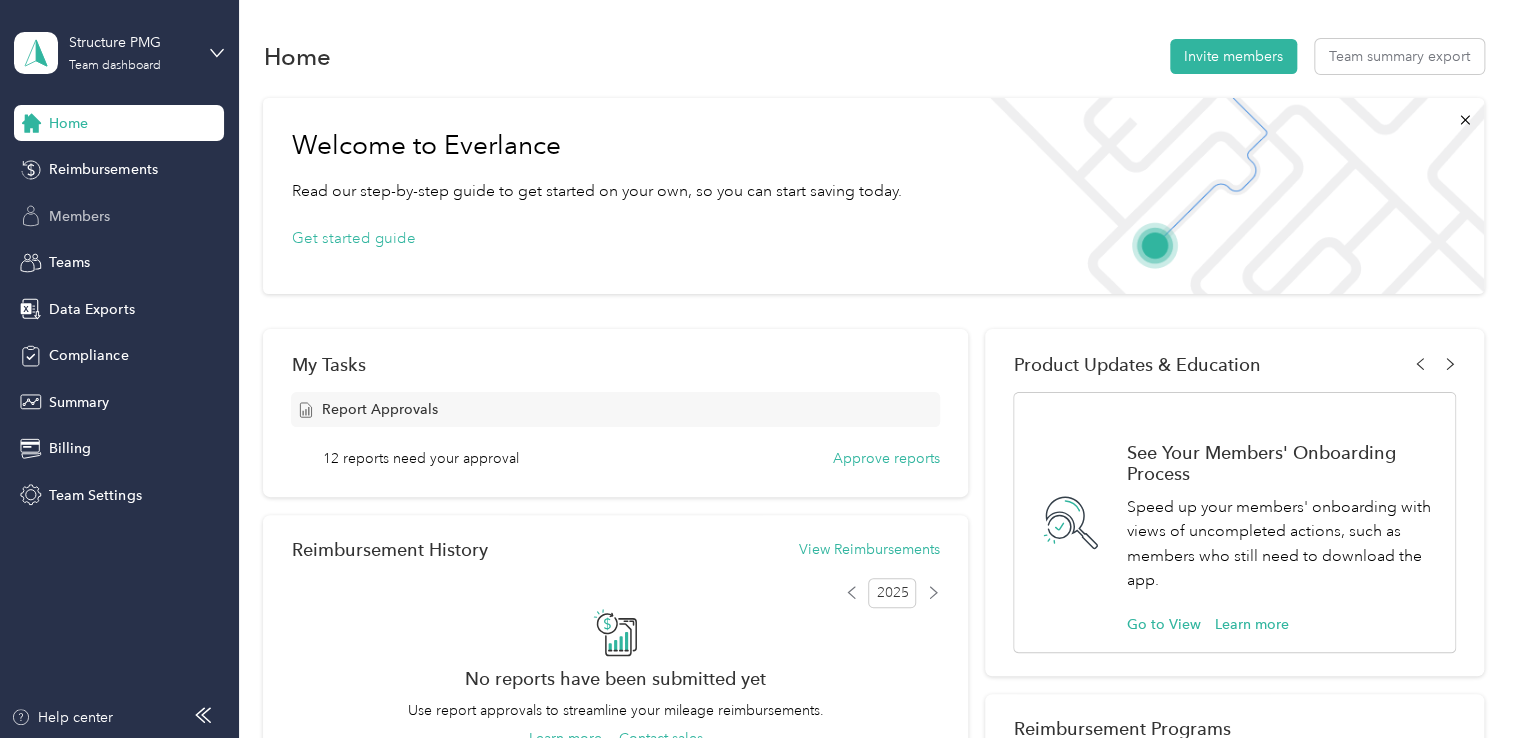 click on "Members" at bounding box center [79, 216] 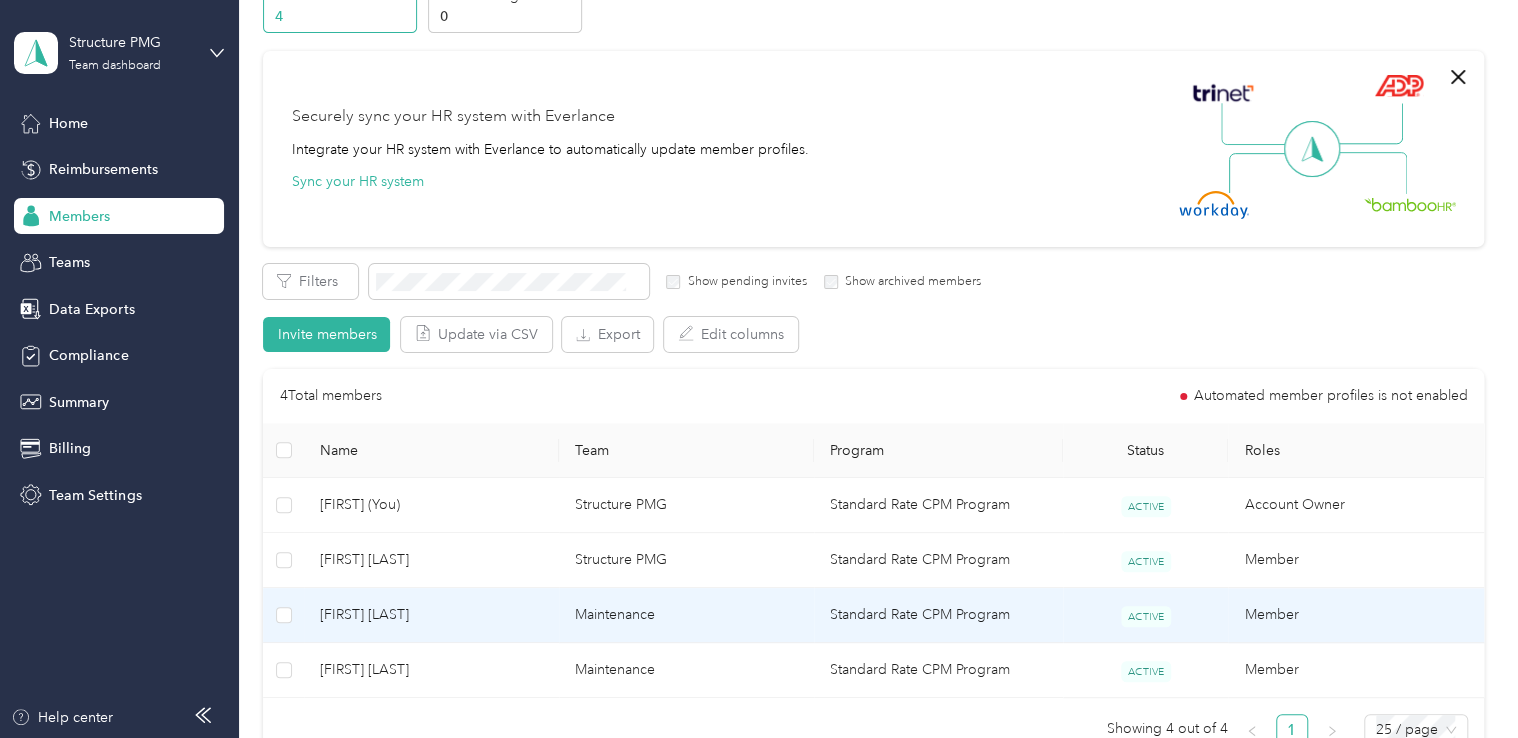scroll, scrollTop: 200, scrollLeft: 0, axis: vertical 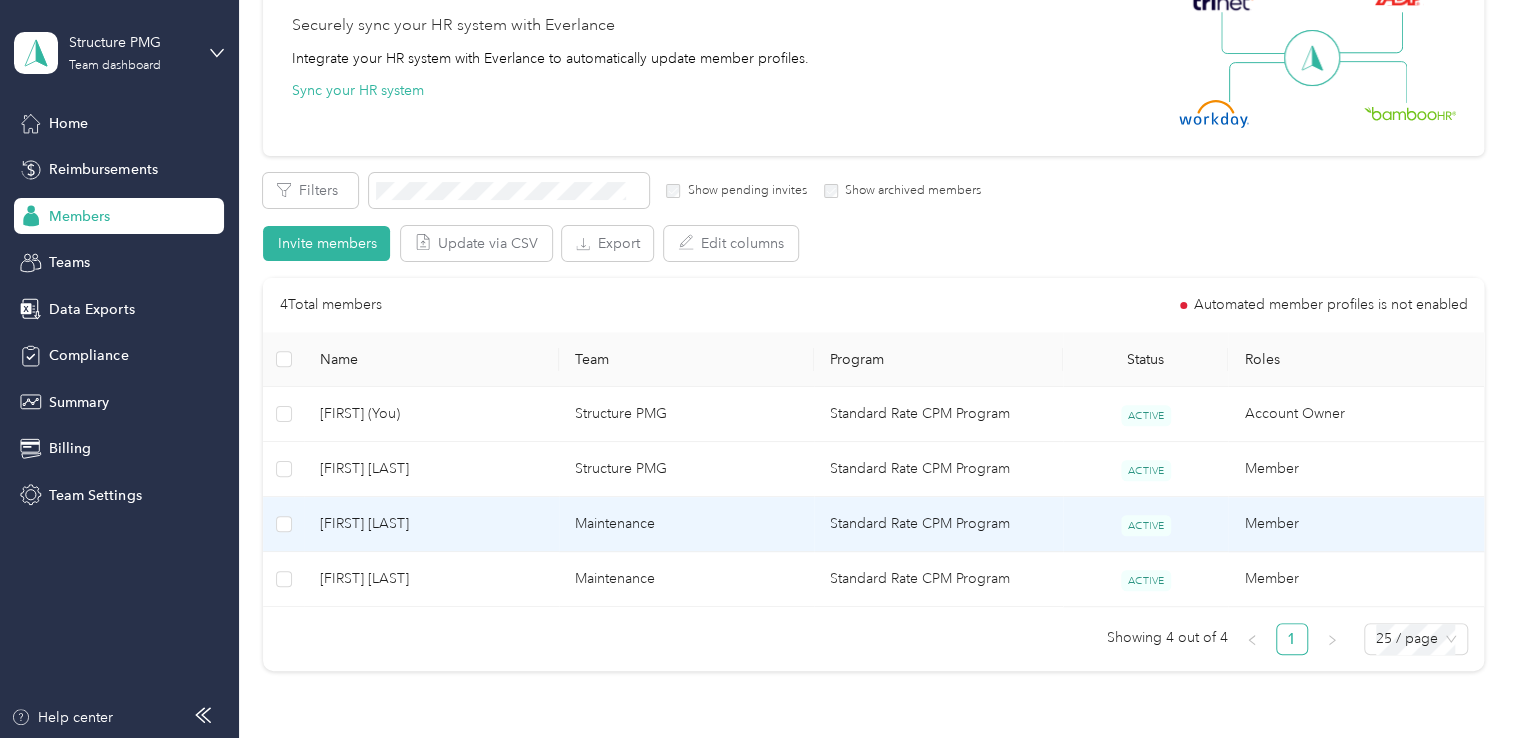 click on "[FIRST] [LAST]" at bounding box center (431, 524) 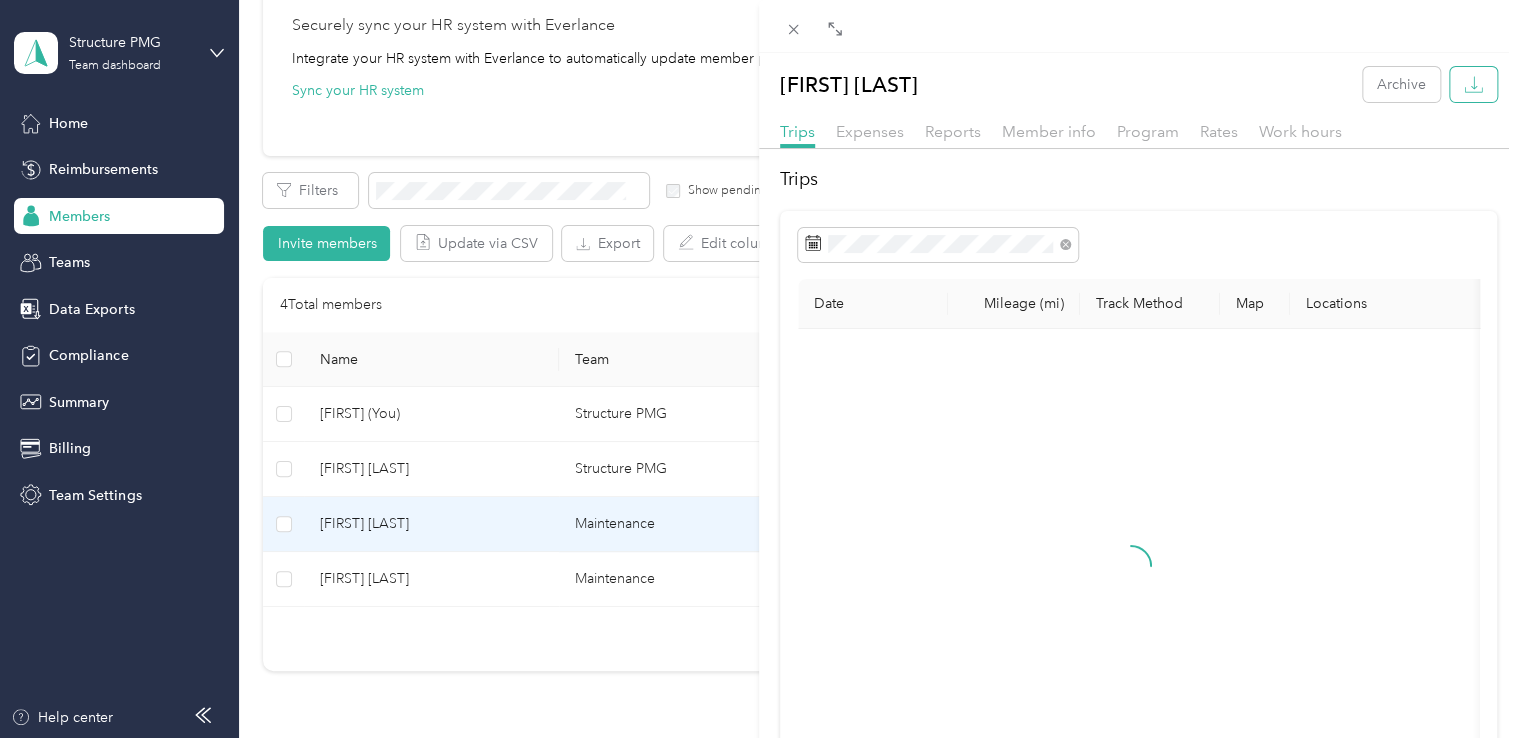 click 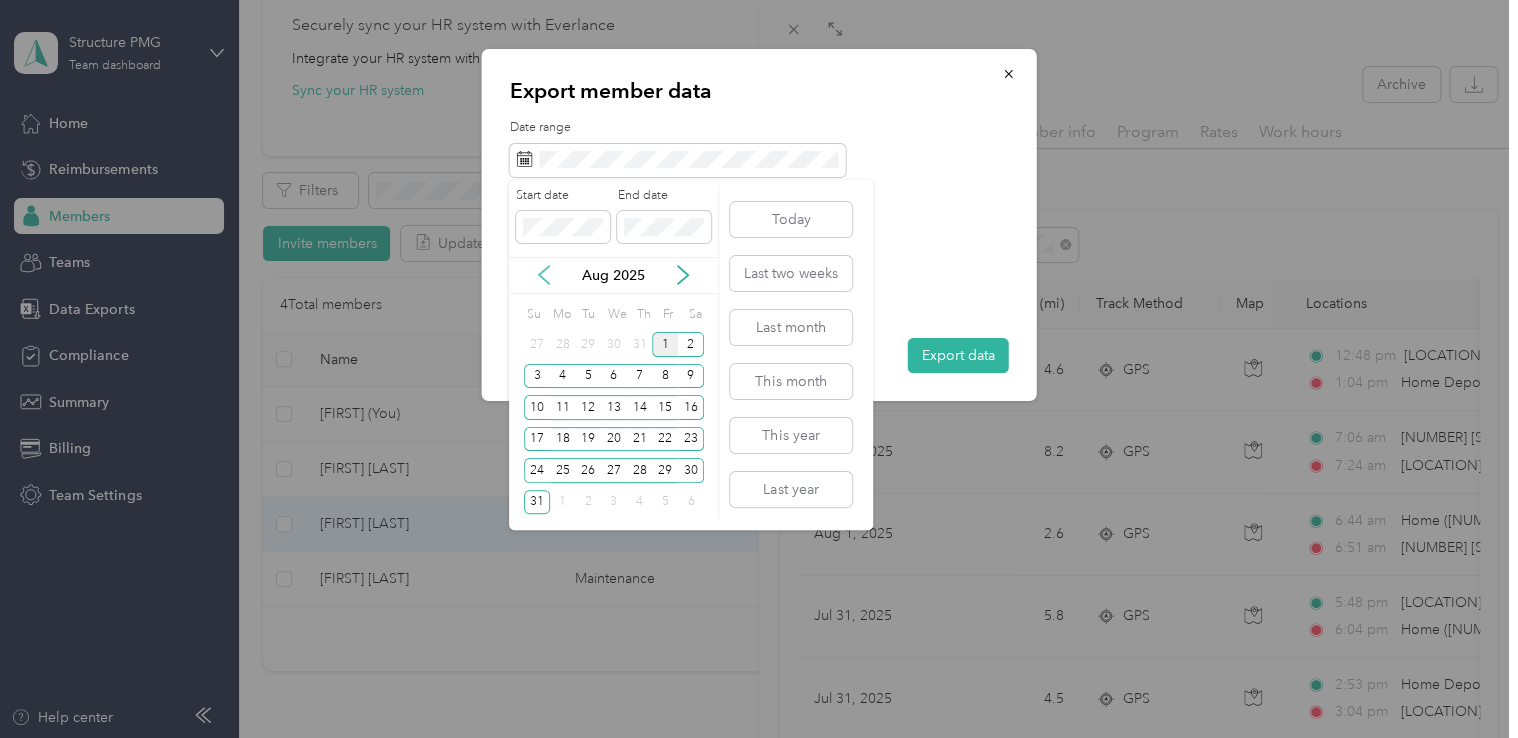 click 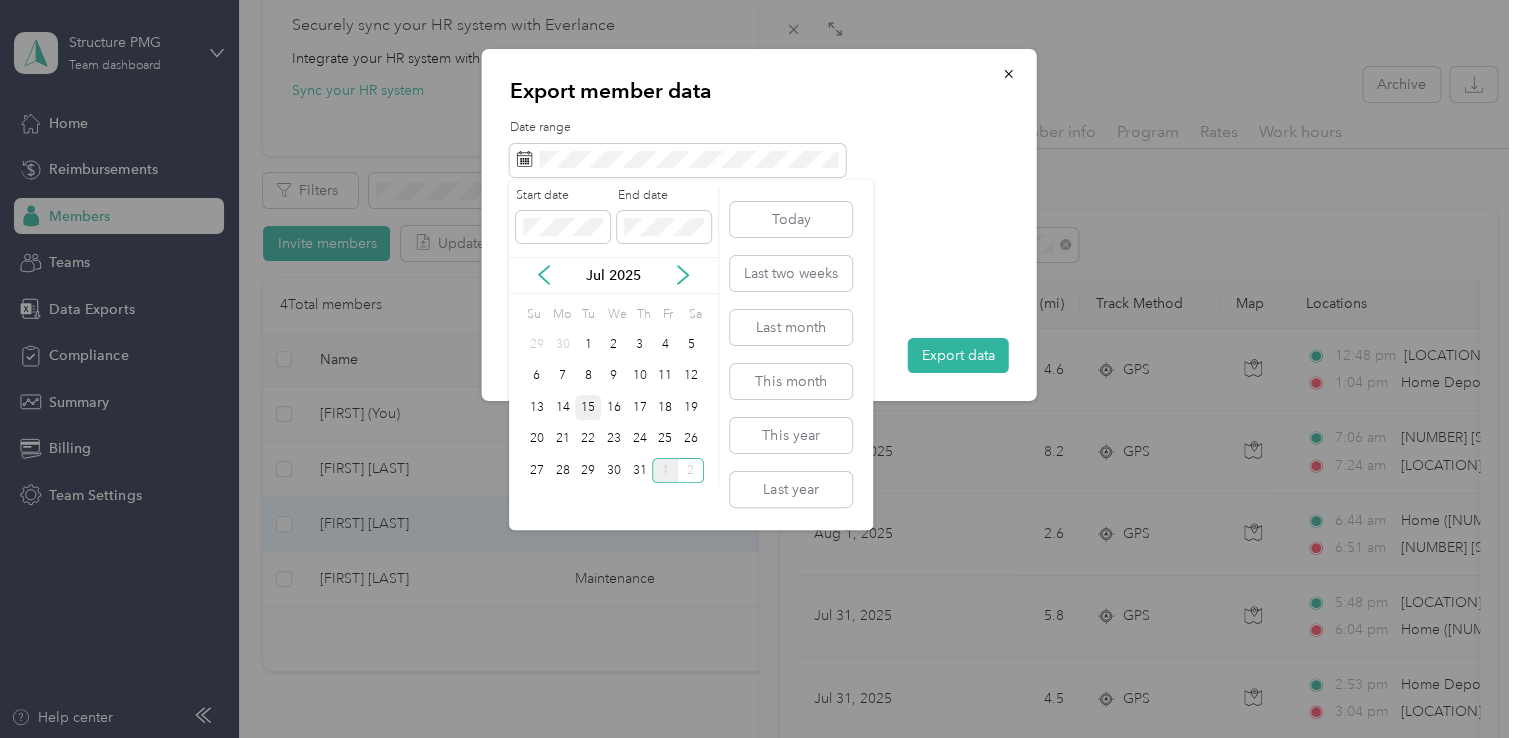 click on "15" at bounding box center (588, 407) 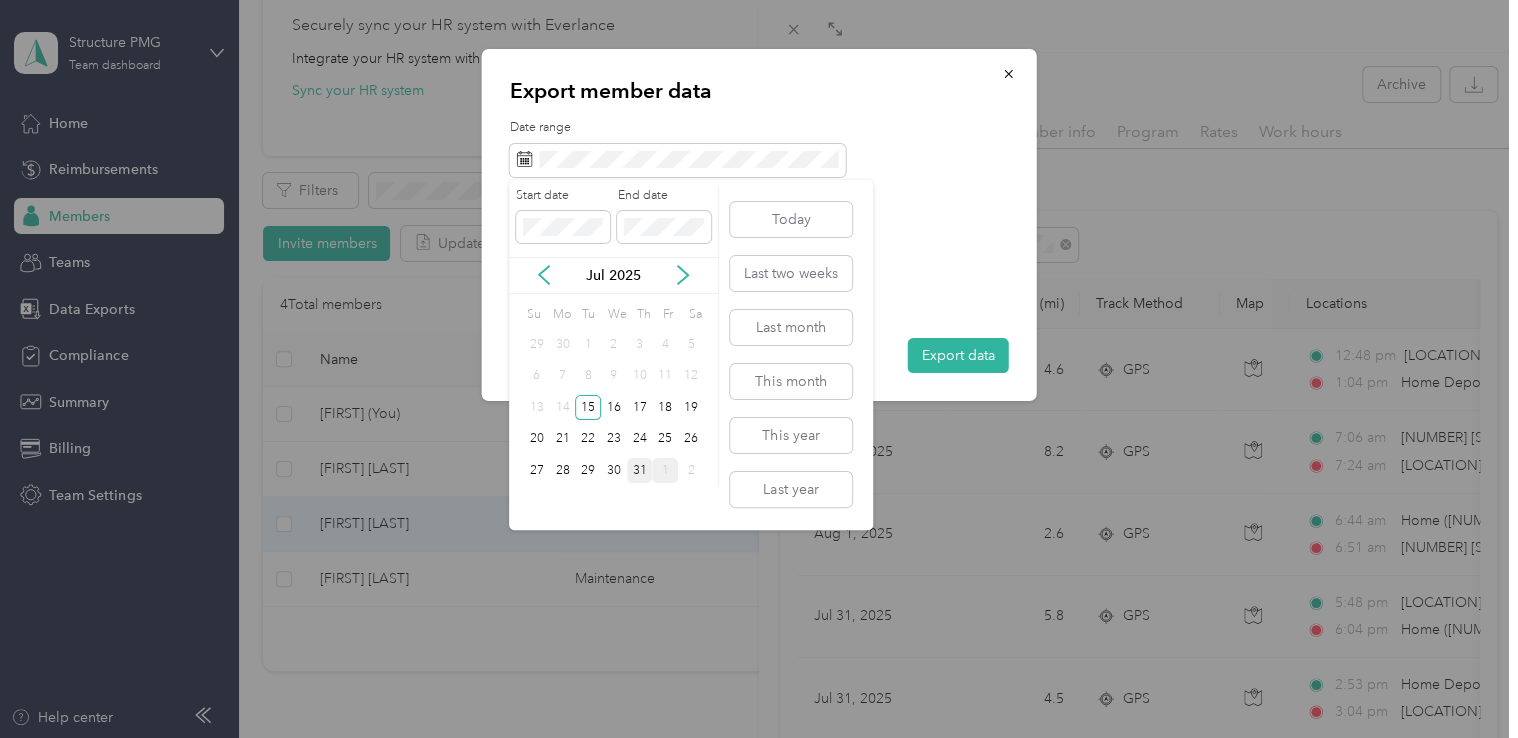 click on "31" at bounding box center [640, 470] 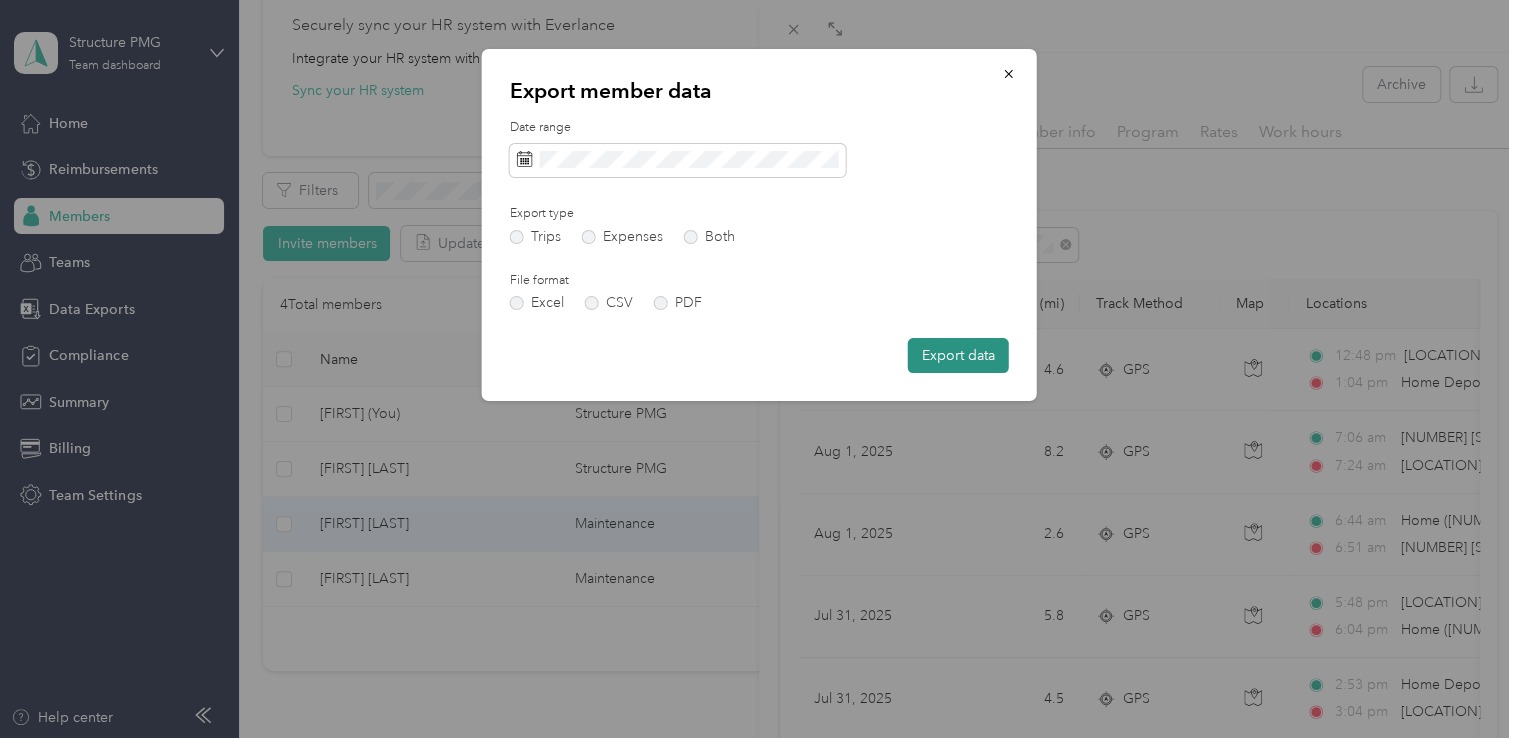 click on "Export data" at bounding box center (958, 355) 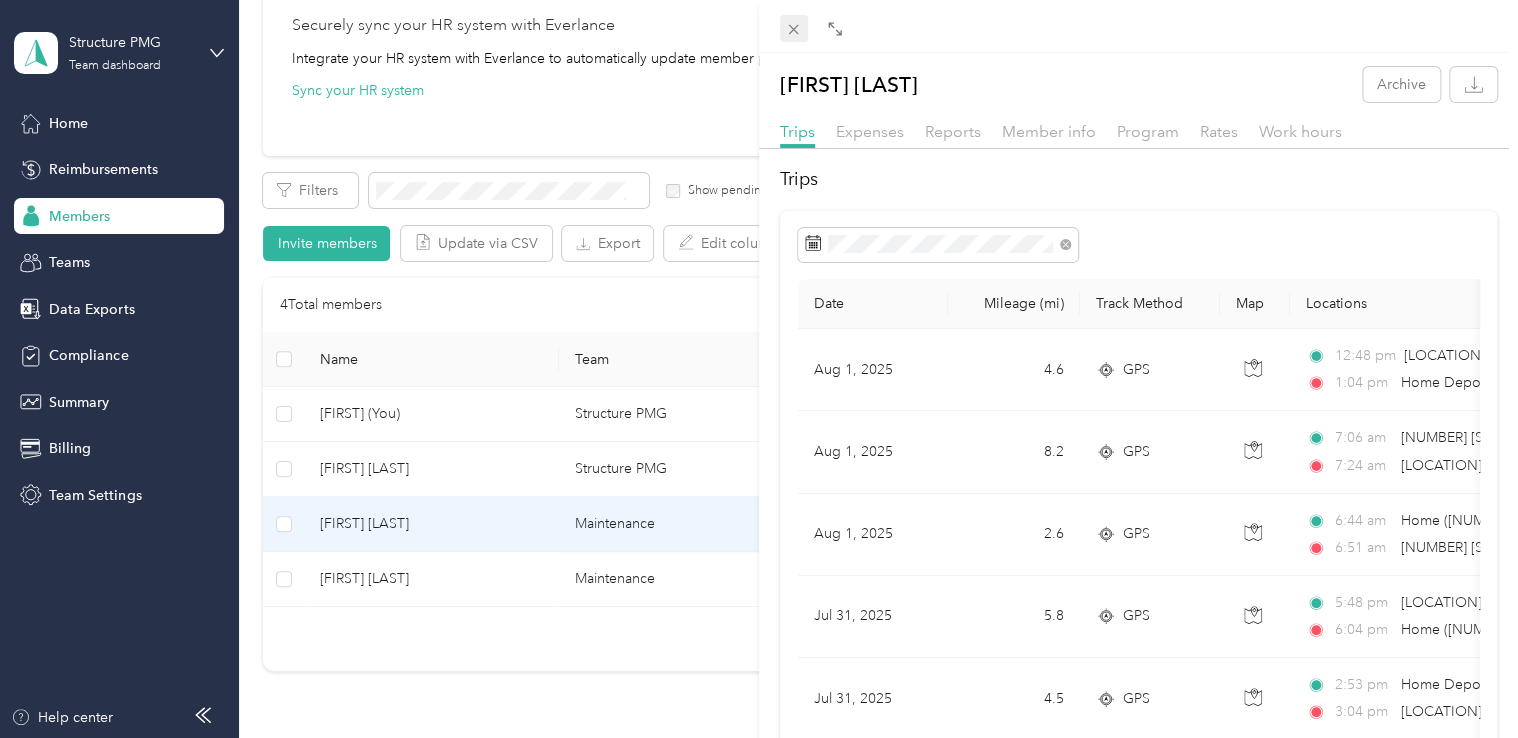 click at bounding box center [794, 29] 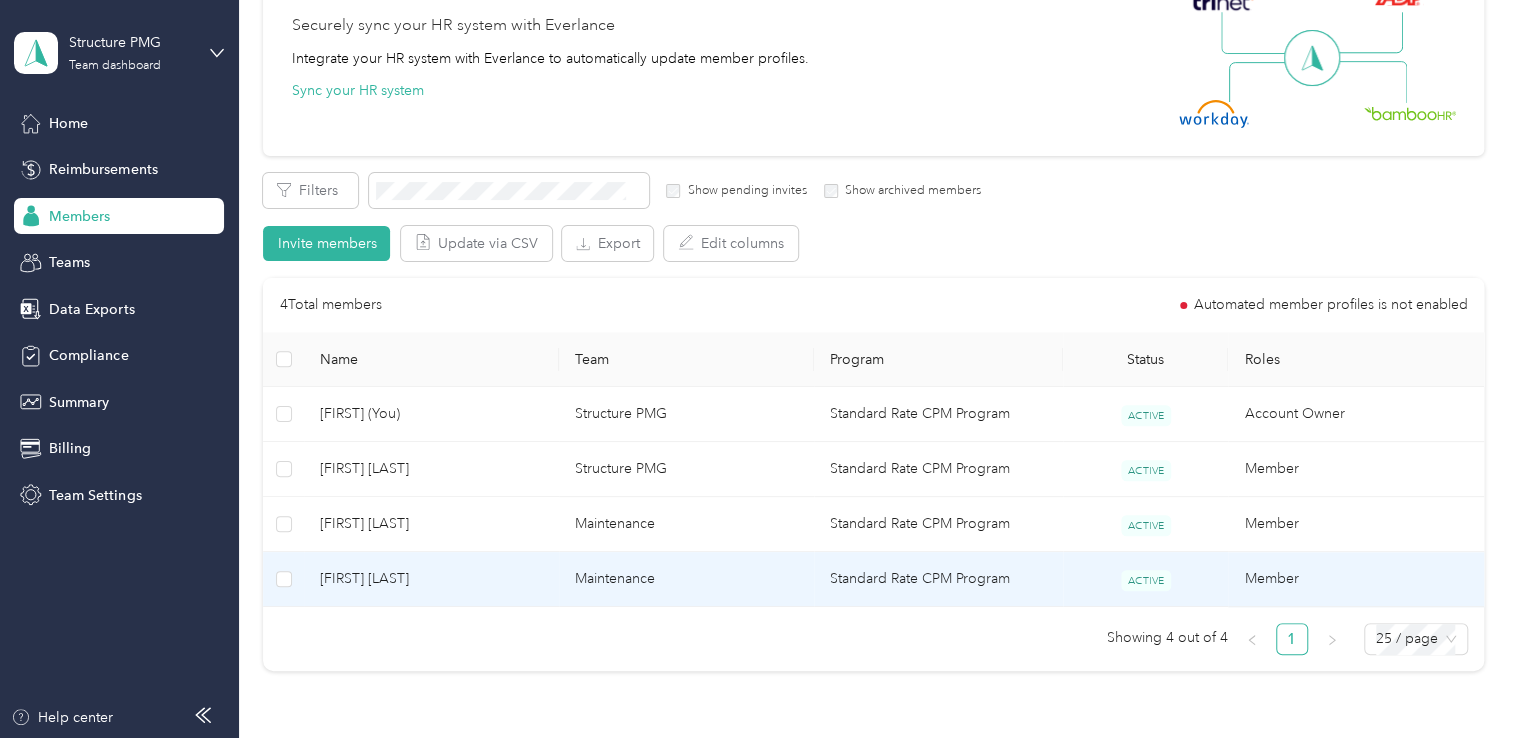 click on "[FIRST] [LAST]" at bounding box center (431, 579) 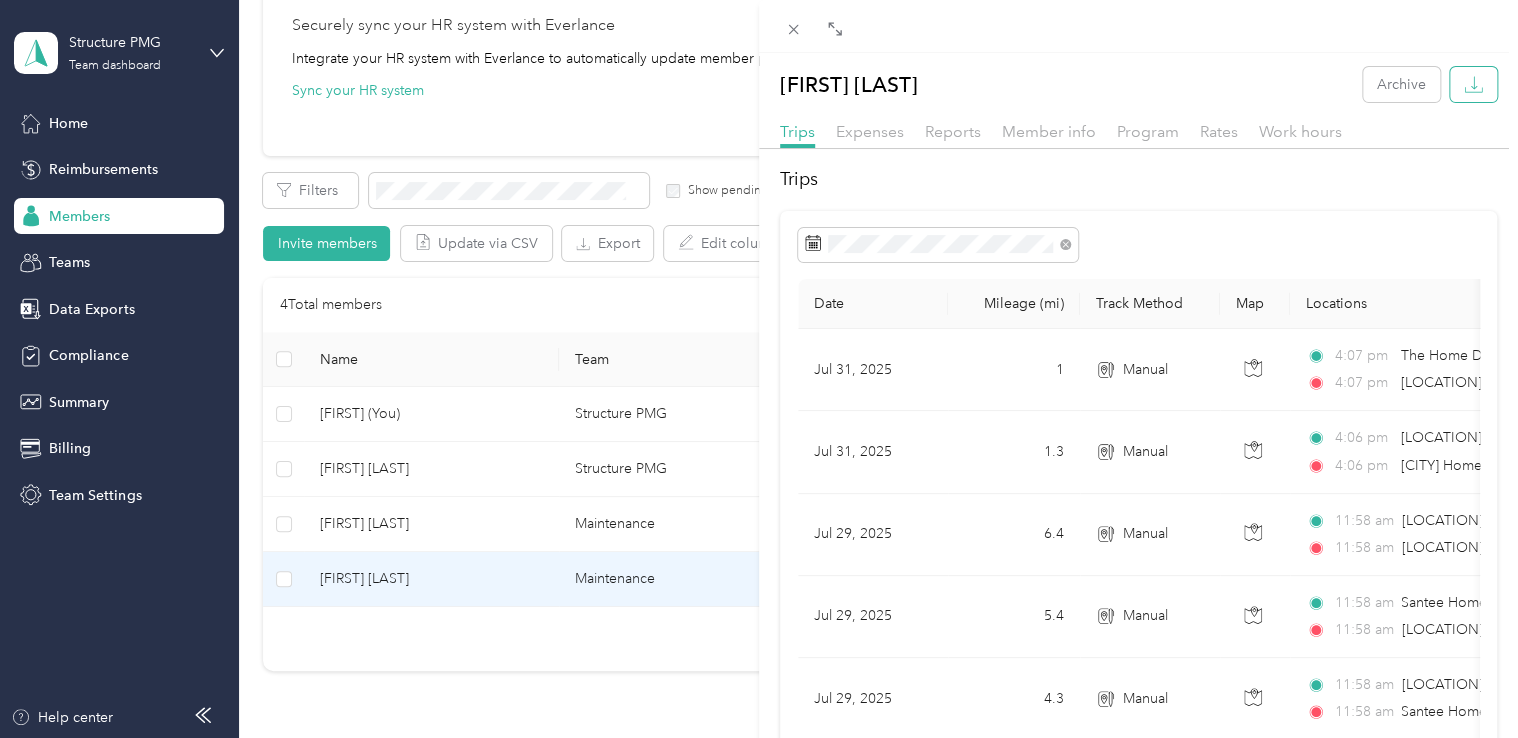 click 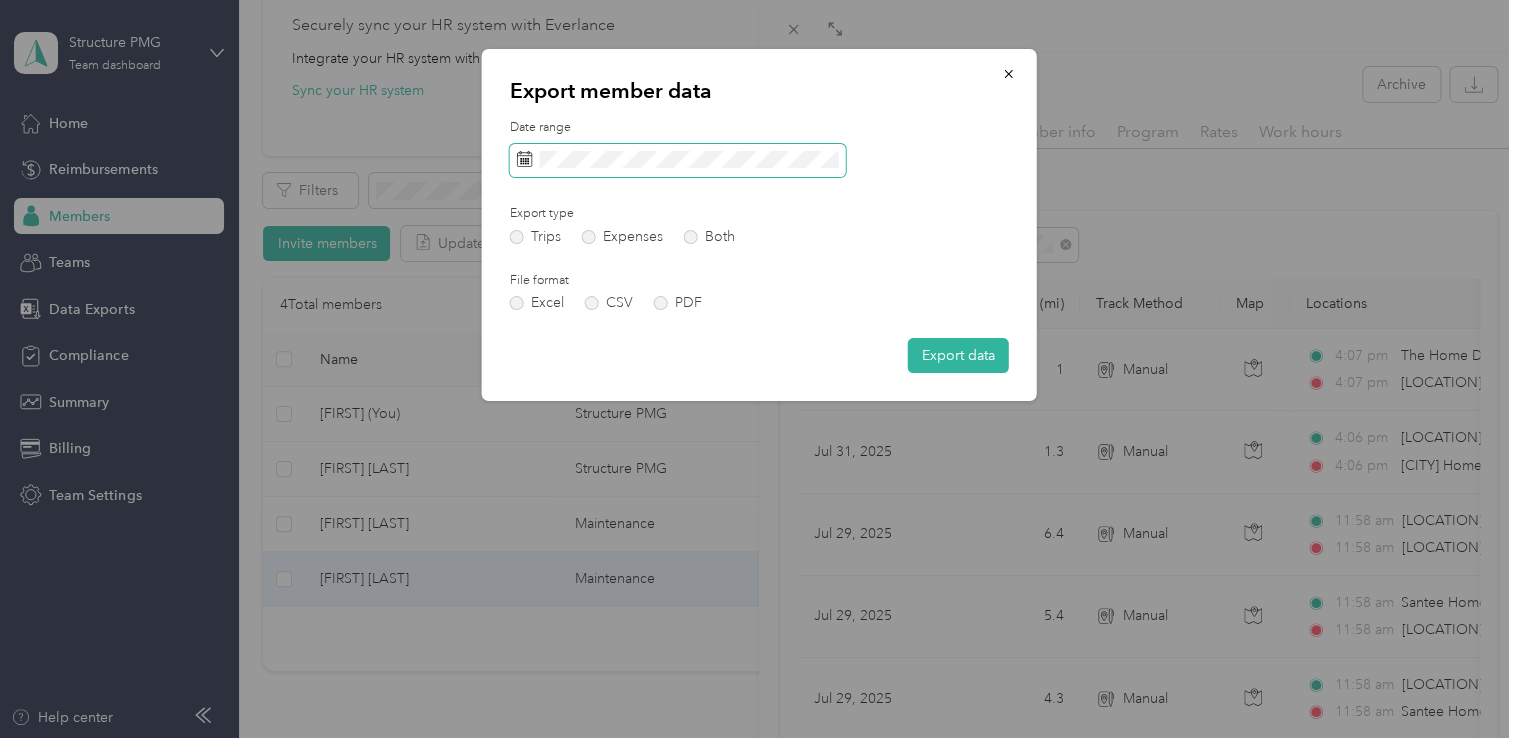 click 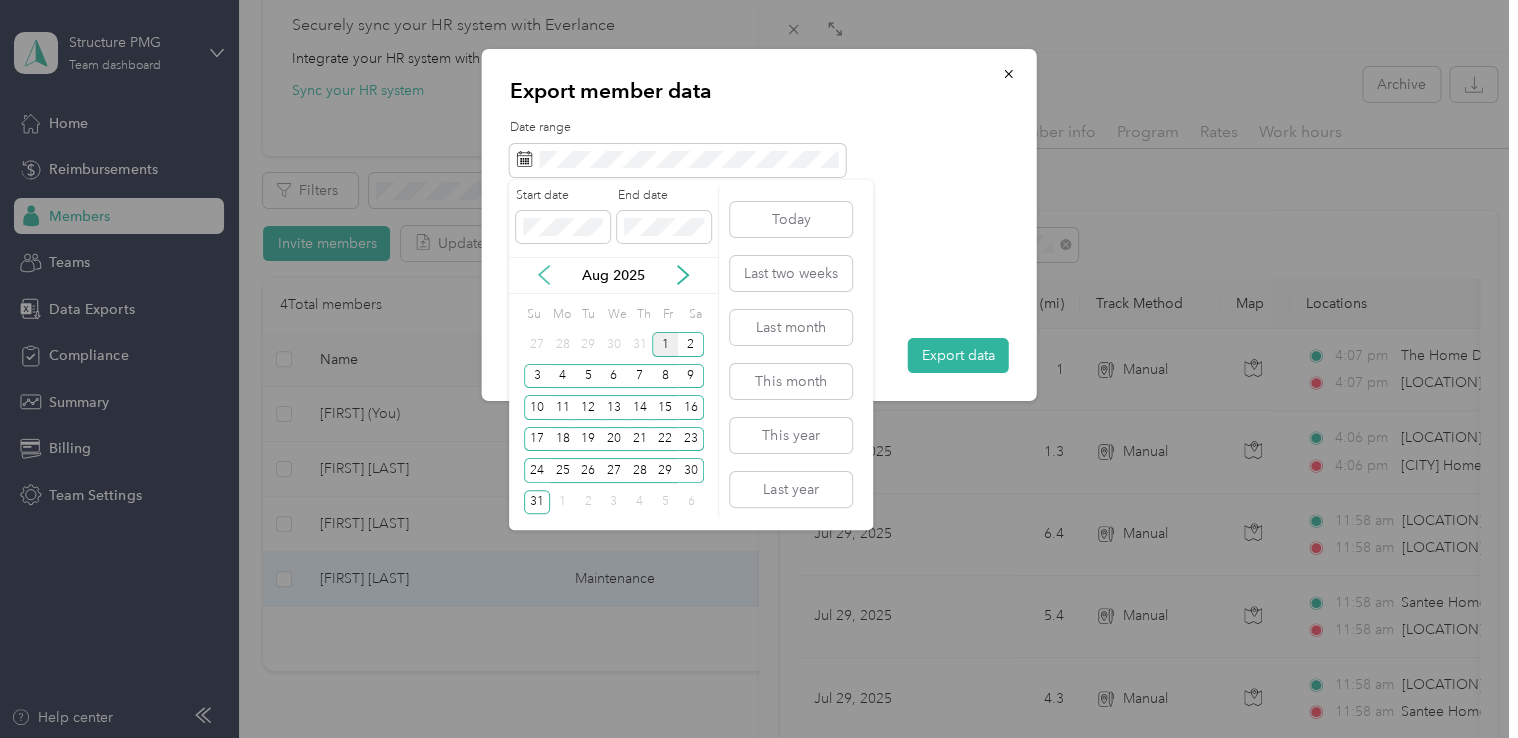 click 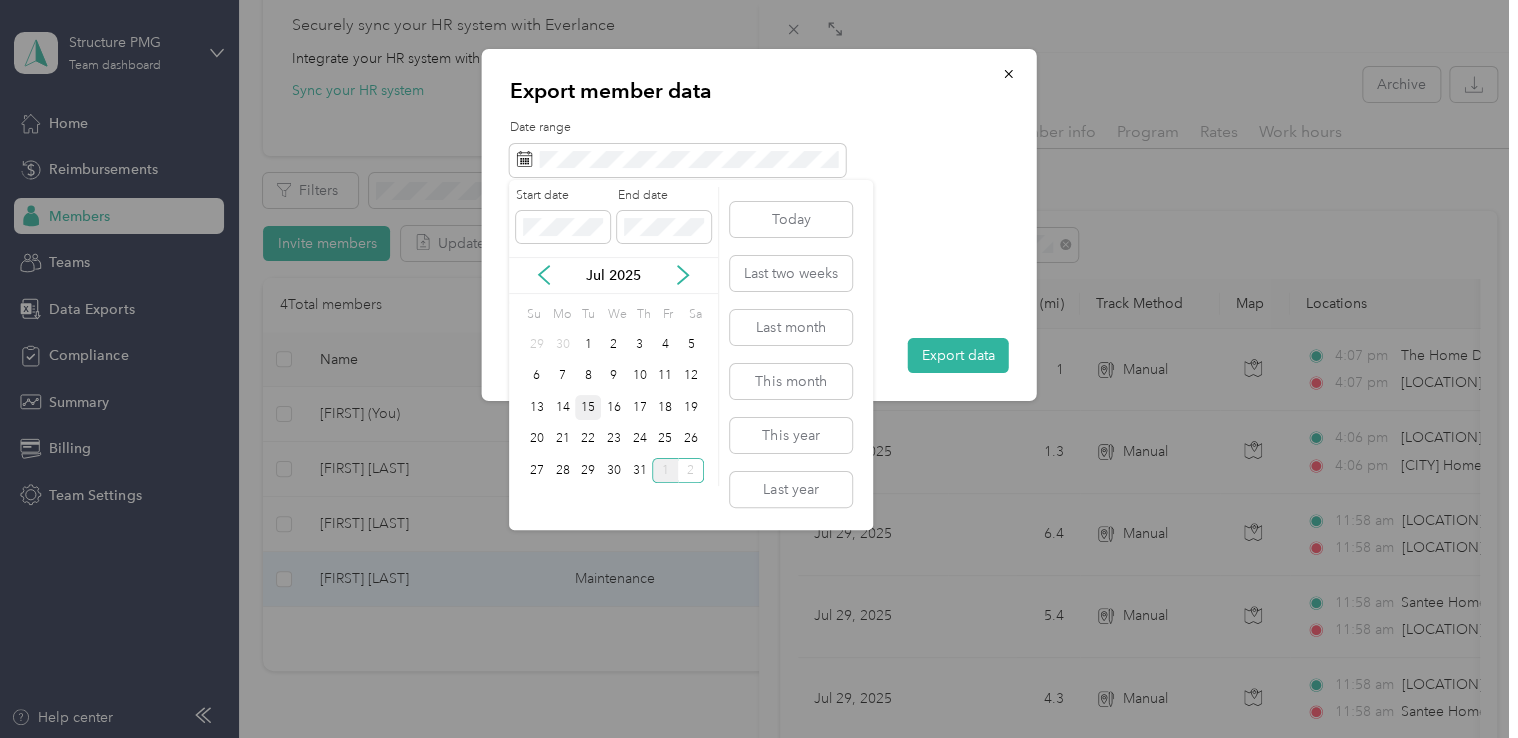click on "15" at bounding box center [588, 407] 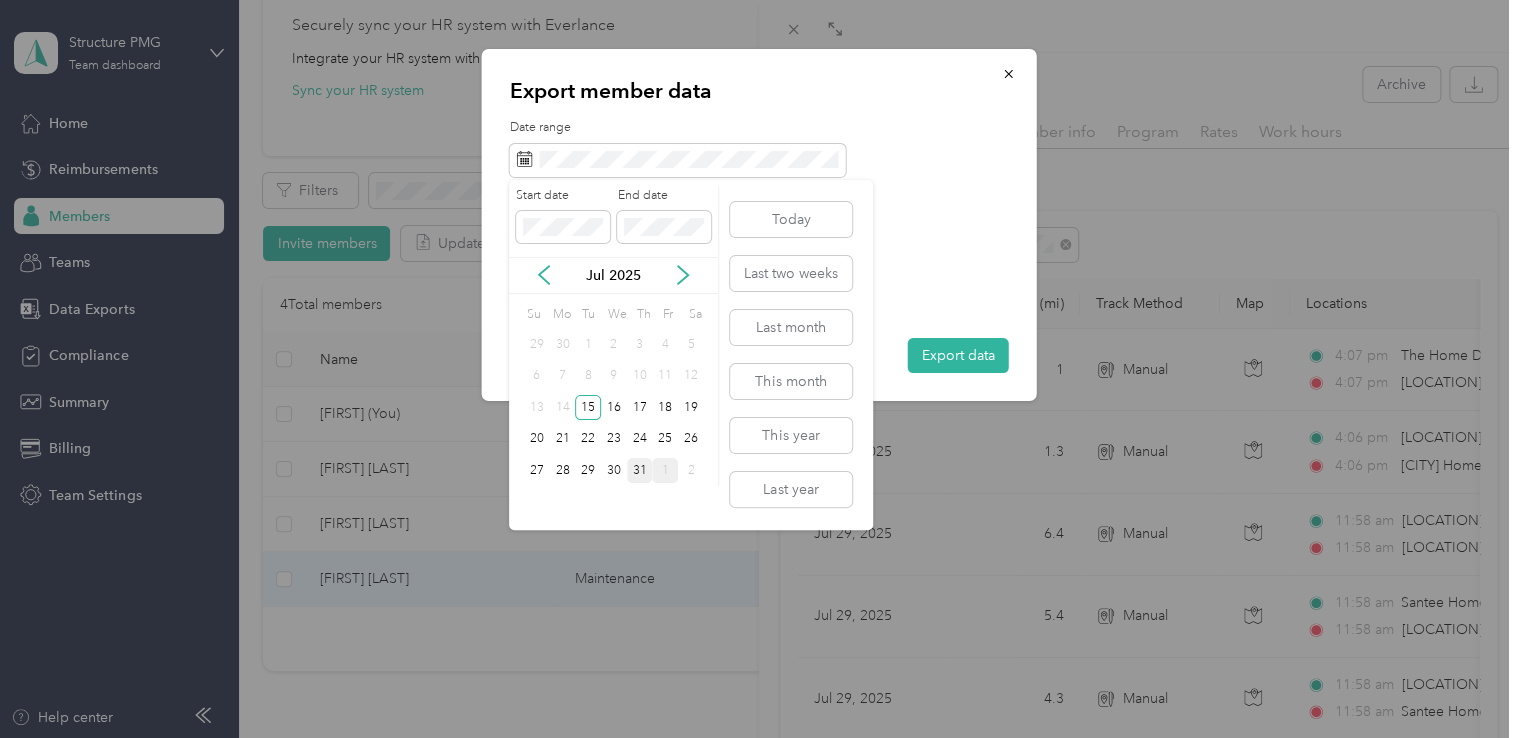 click on "31" at bounding box center [640, 470] 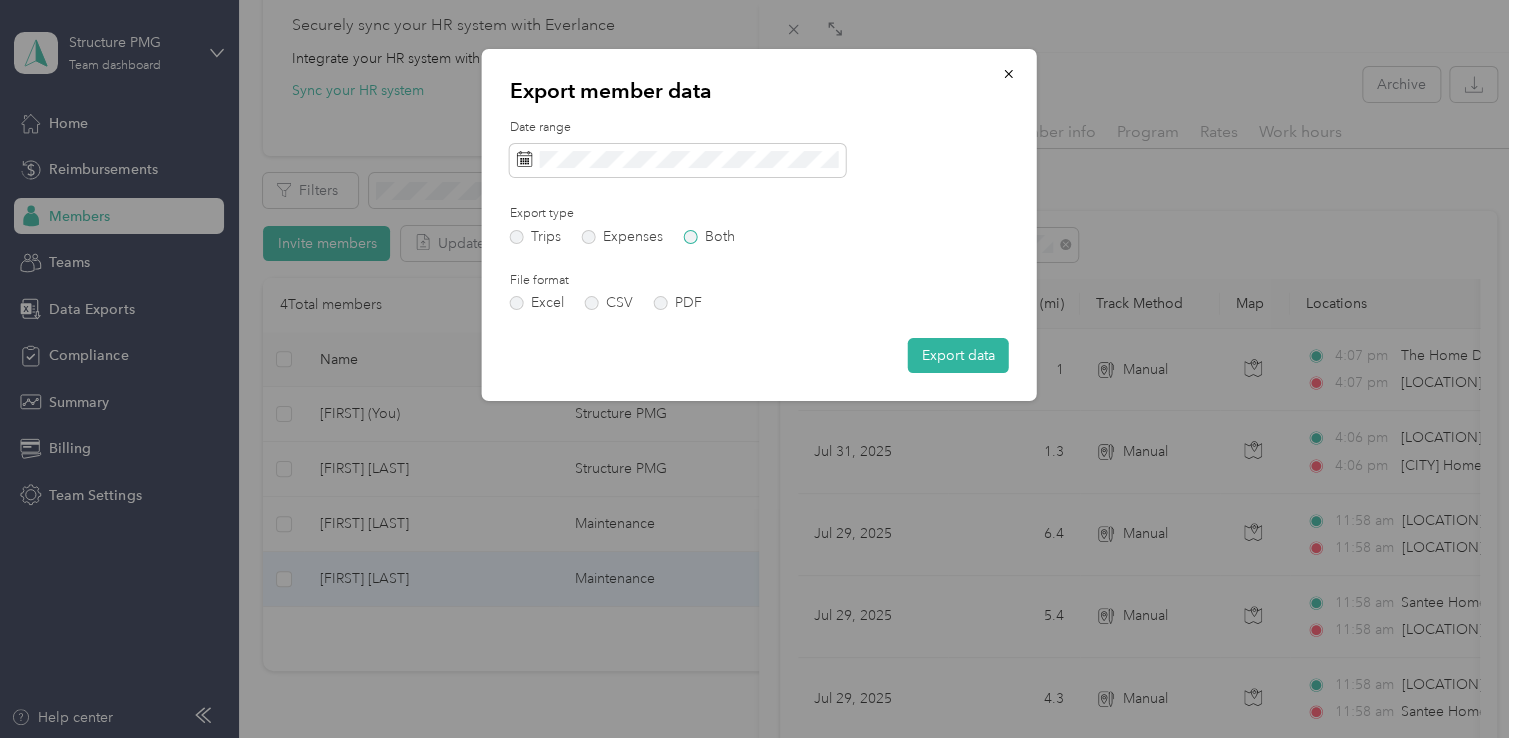 click on "Both" at bounding box center [709, 237] 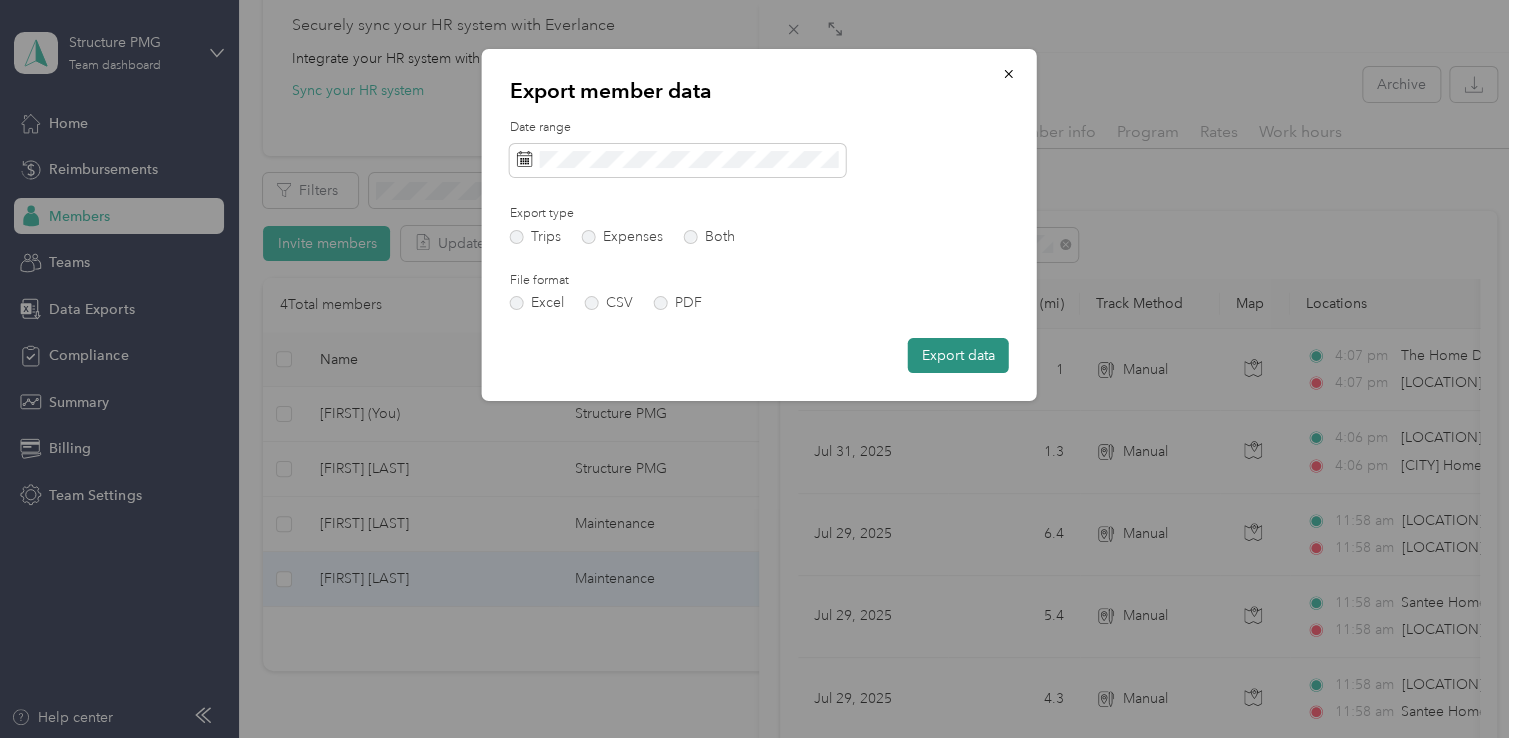 click on "Export data" at bounding box center (958, 355) 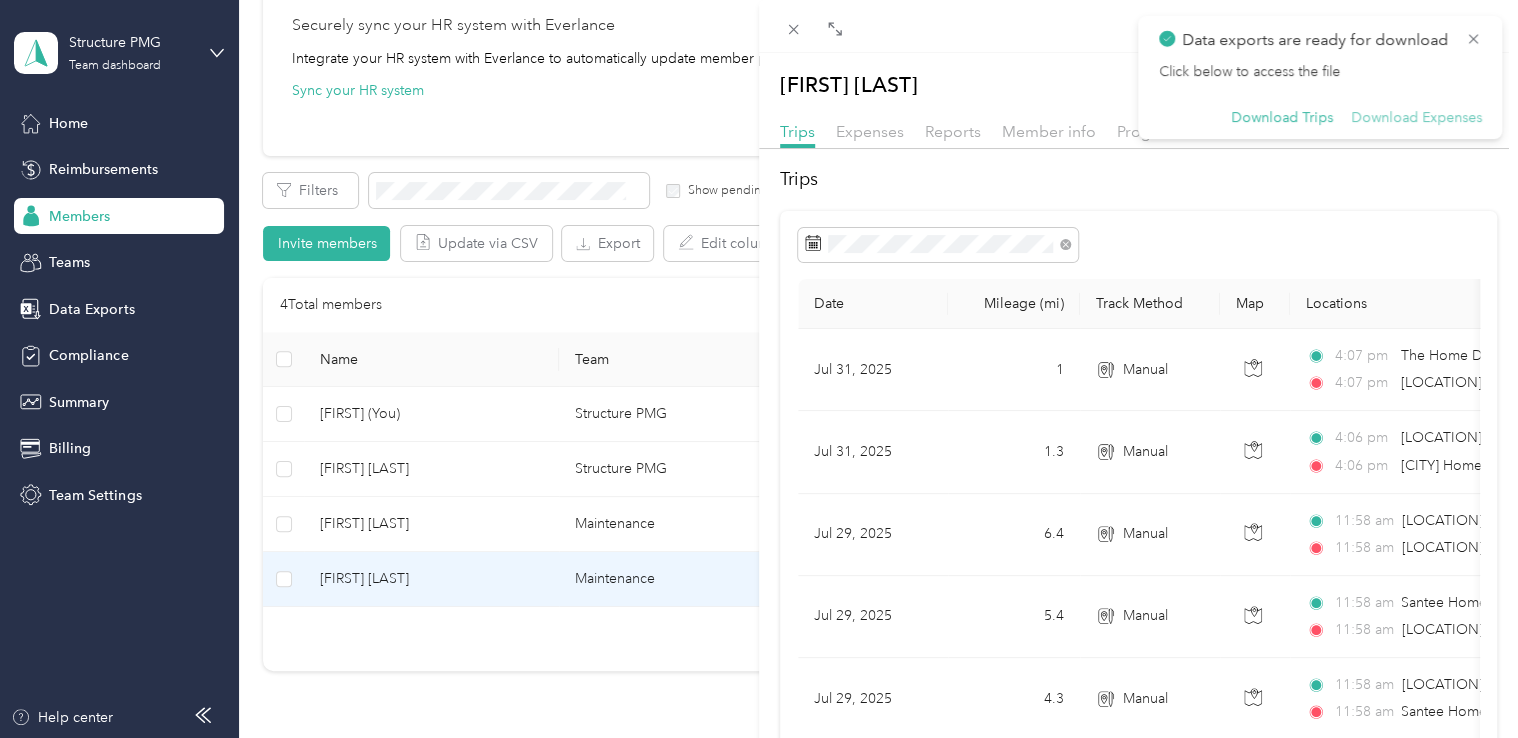 click on "Download Expenses" at bounding box center [1416, 118] 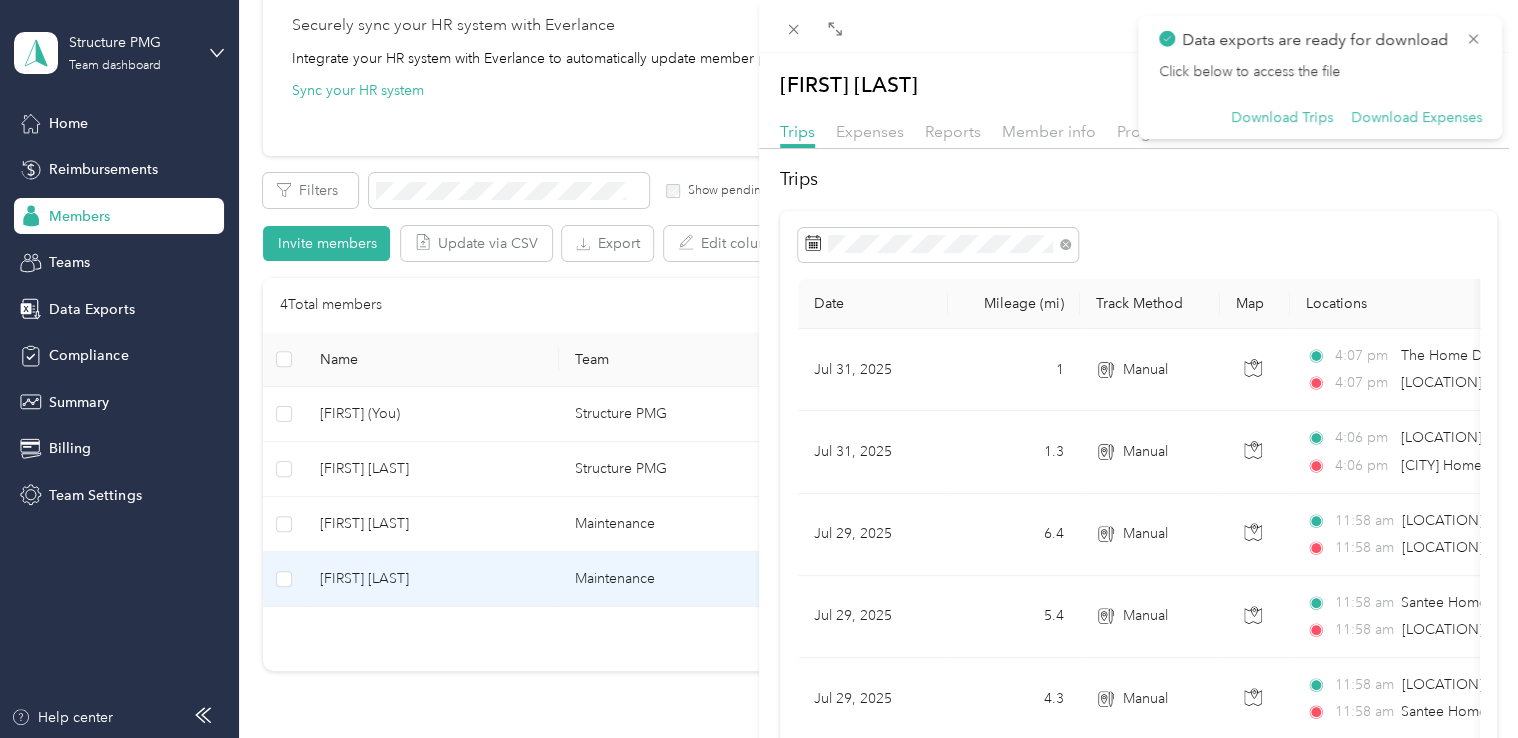 click at bounding box center [1138, 154] 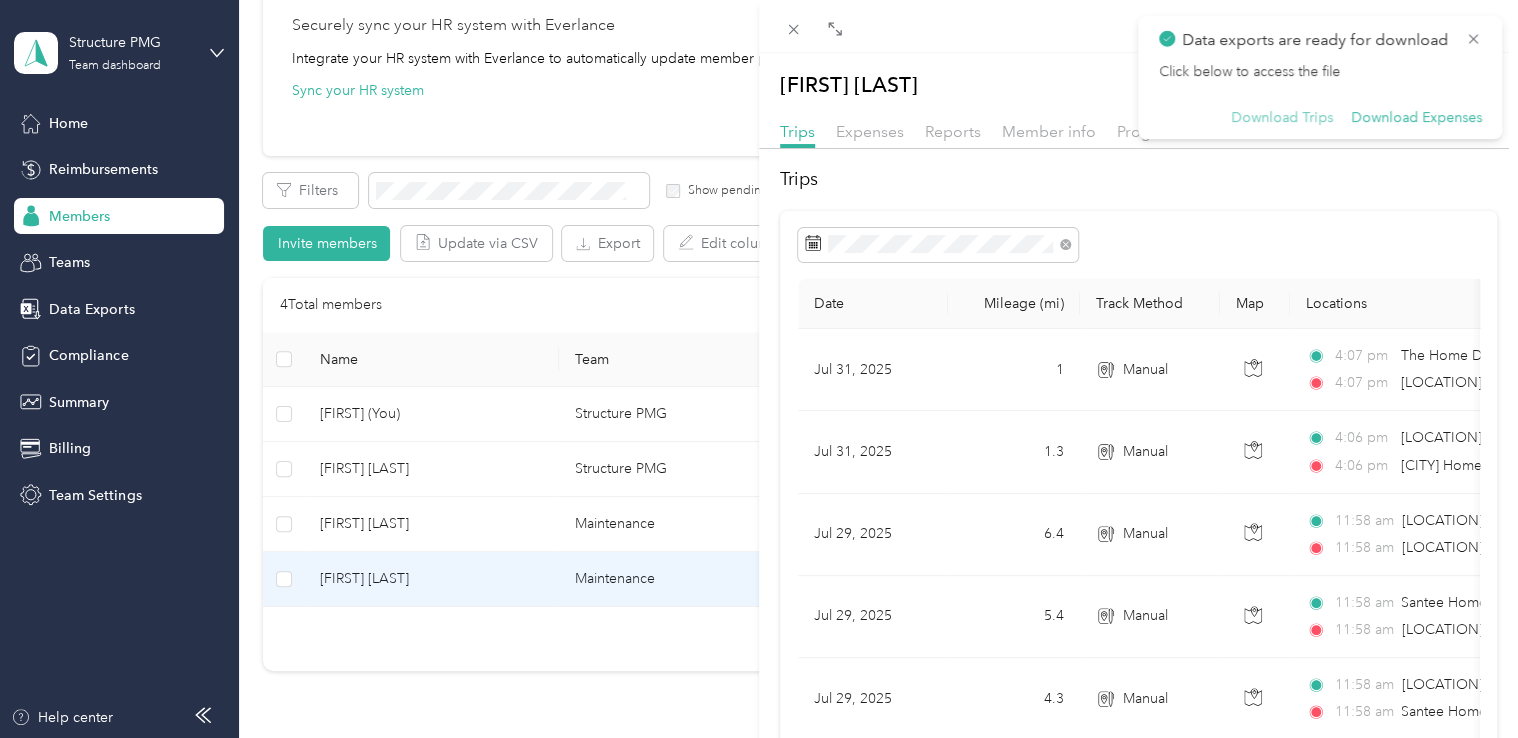 click on "Download Trips" at bounding box center (1282, 118) 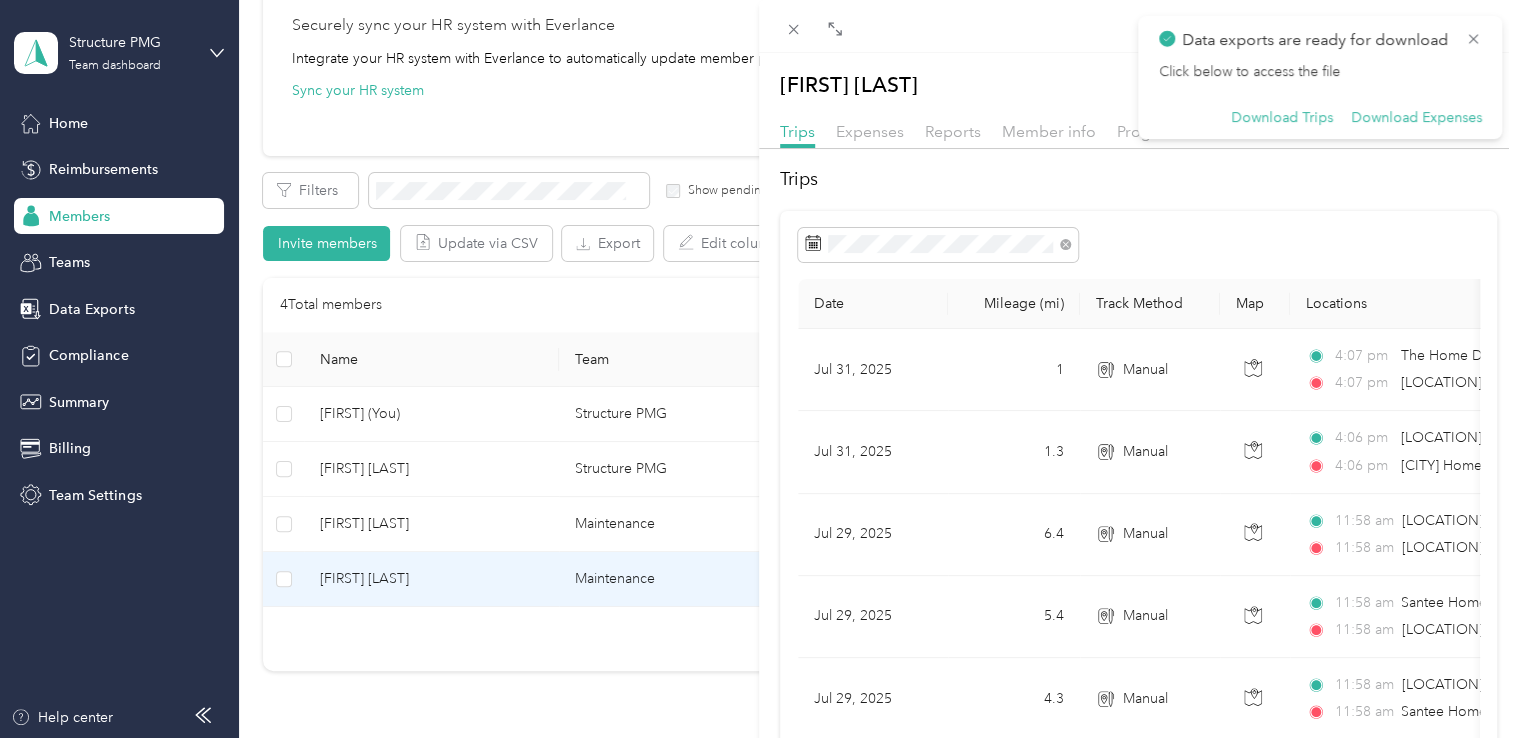 click on "Date Mileage (mi) Track Method Map Locations Mileage value Purpose               Jul 31, 2025 1 Manual 4:07 pm The Home Depot, [NUMBER] [STREET], [CITY], [STATE], United States 4:07 pm [LOCATION] ([NUMBER] [STREET], [CITY], [STATE]) $0.70 Structure PMG Jul 31, 2025 1.3 Manual 4:06 pm [LOCATION] ([NUMBER] [STREET], [CITY], [STATE]) 4:06 pm [CITY] Home Depot (The Home Depot, [NUMBER] [STREET], [CITY], [STATE], United States , [CITY], [STATE]) $0.91 Structure PMG Jul 29, 2025 6.4 Manual 11:58 am [LOCATION] ([NUMBER] [STREET], [CITY], [STATE]) 11:58 am [LOCATION] ([NUMBER] [STREET], [CITY], [STATE]) $4.48 Structure PMG Jul 29, 2025 5.4 Manual 11:58 am [CITY] Home Depot (The Home Depot - [CITY], [NUMBER] [STREET], [CITY], [STATE], United States , [CITY], [STATE]) 11:58 am [LOCATION] ([NUMBER] [STREET], [CITY], [STATE]) $3.78 Structure PMG Jul 29, 2025 4.3 Manual 11:58 am [LOCATION] ([NUMBER] [STREET], [CITY], [STATE]) 11:58 am $3.01 Structure PMG Jul 29, 2025" at bounding box center (1138, 1342) 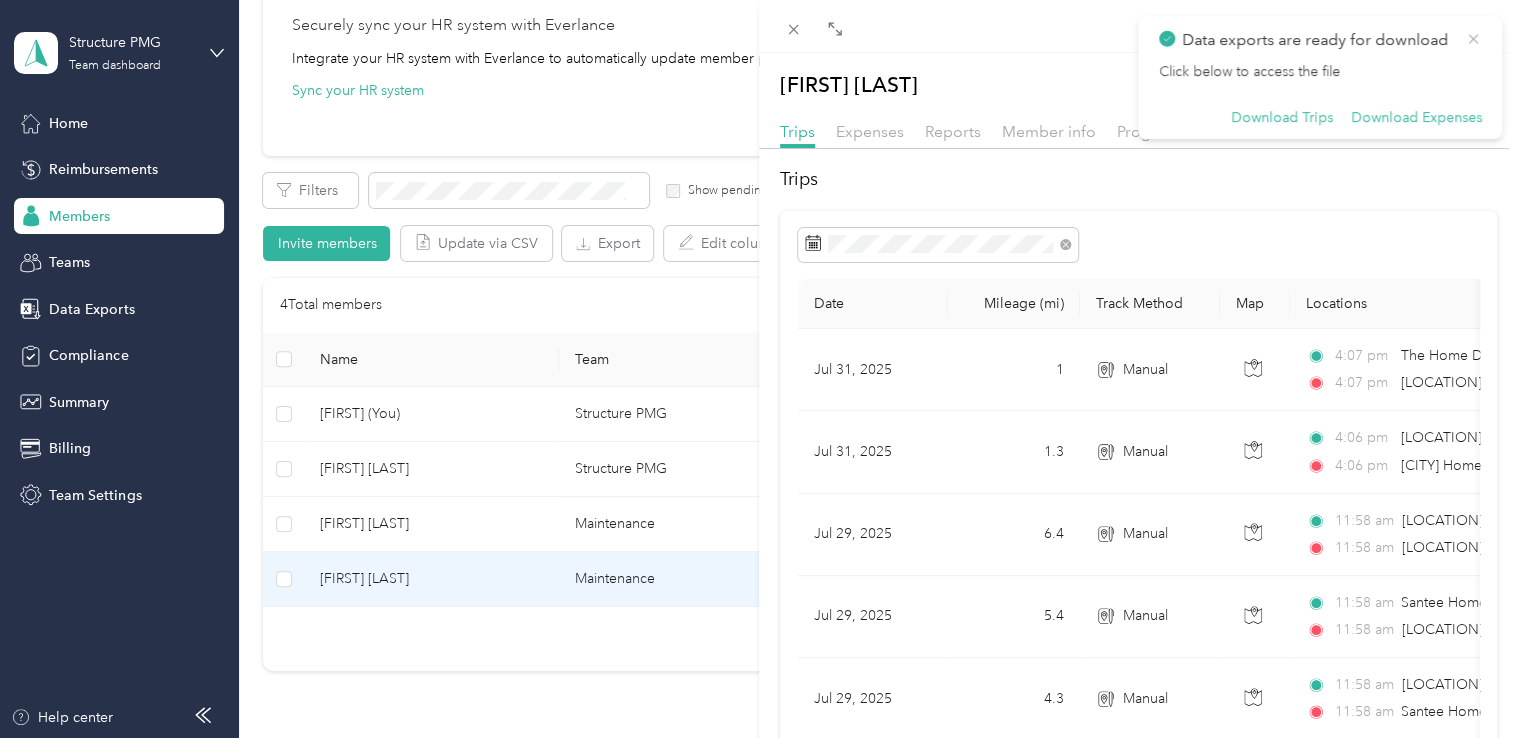 click 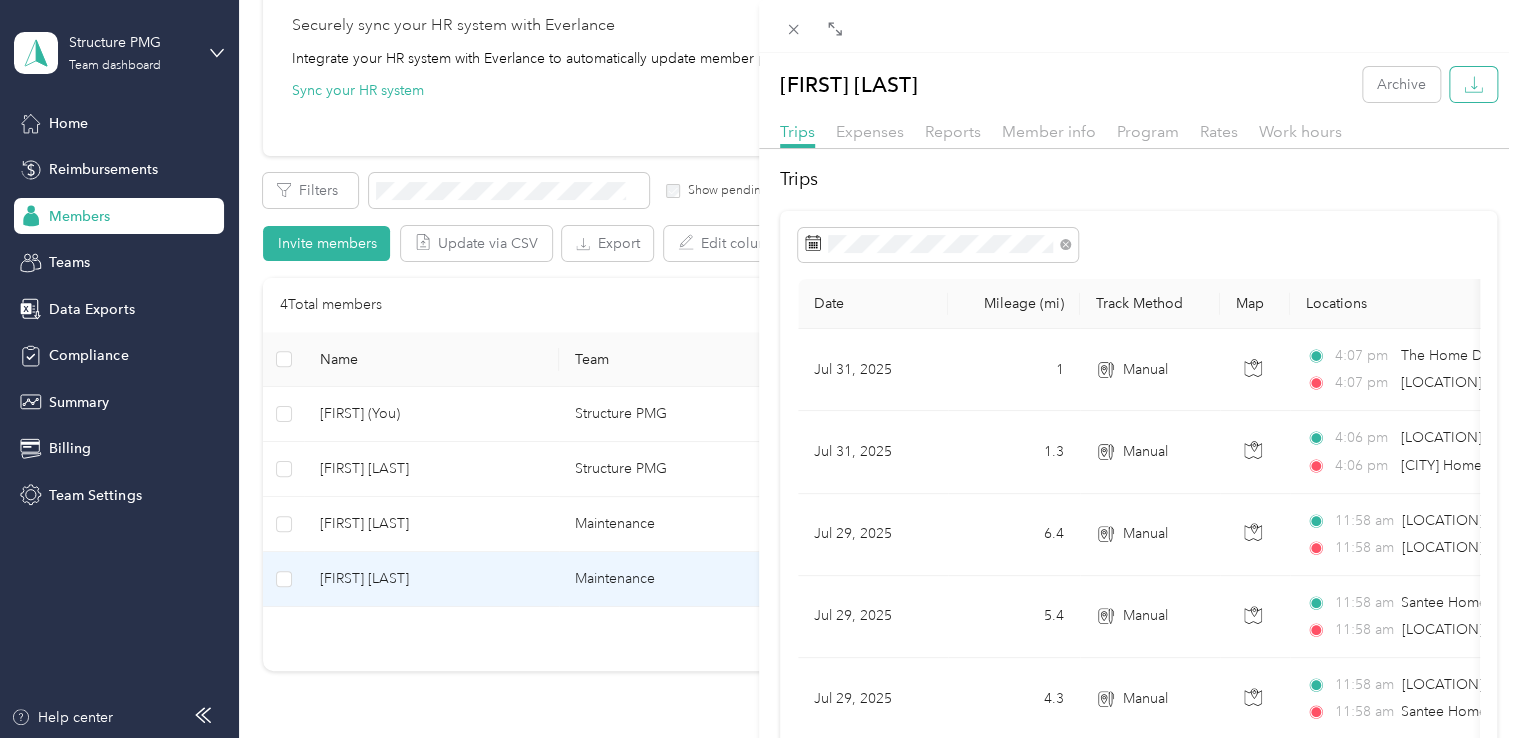 click 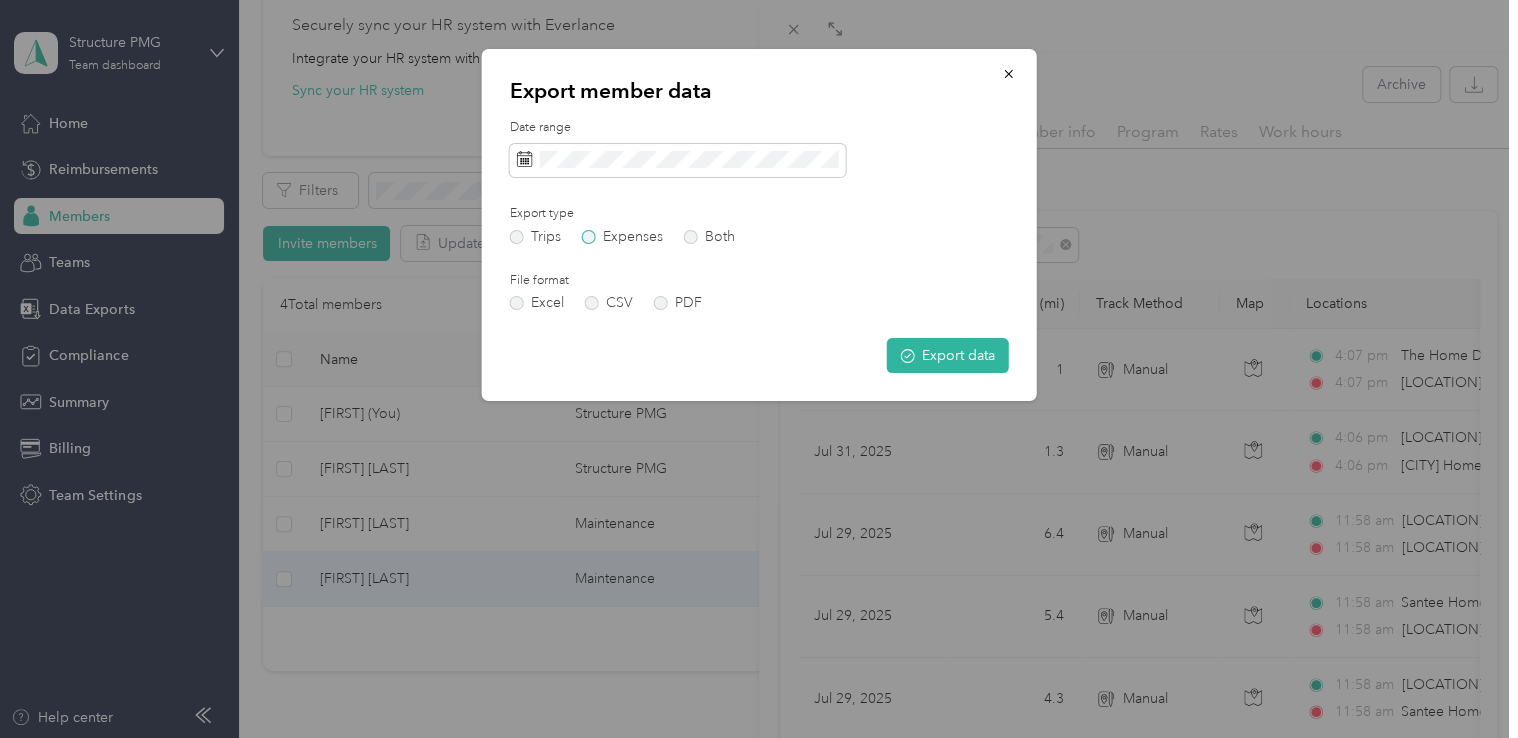click on "Expenses" at bounding box center [622, 237] 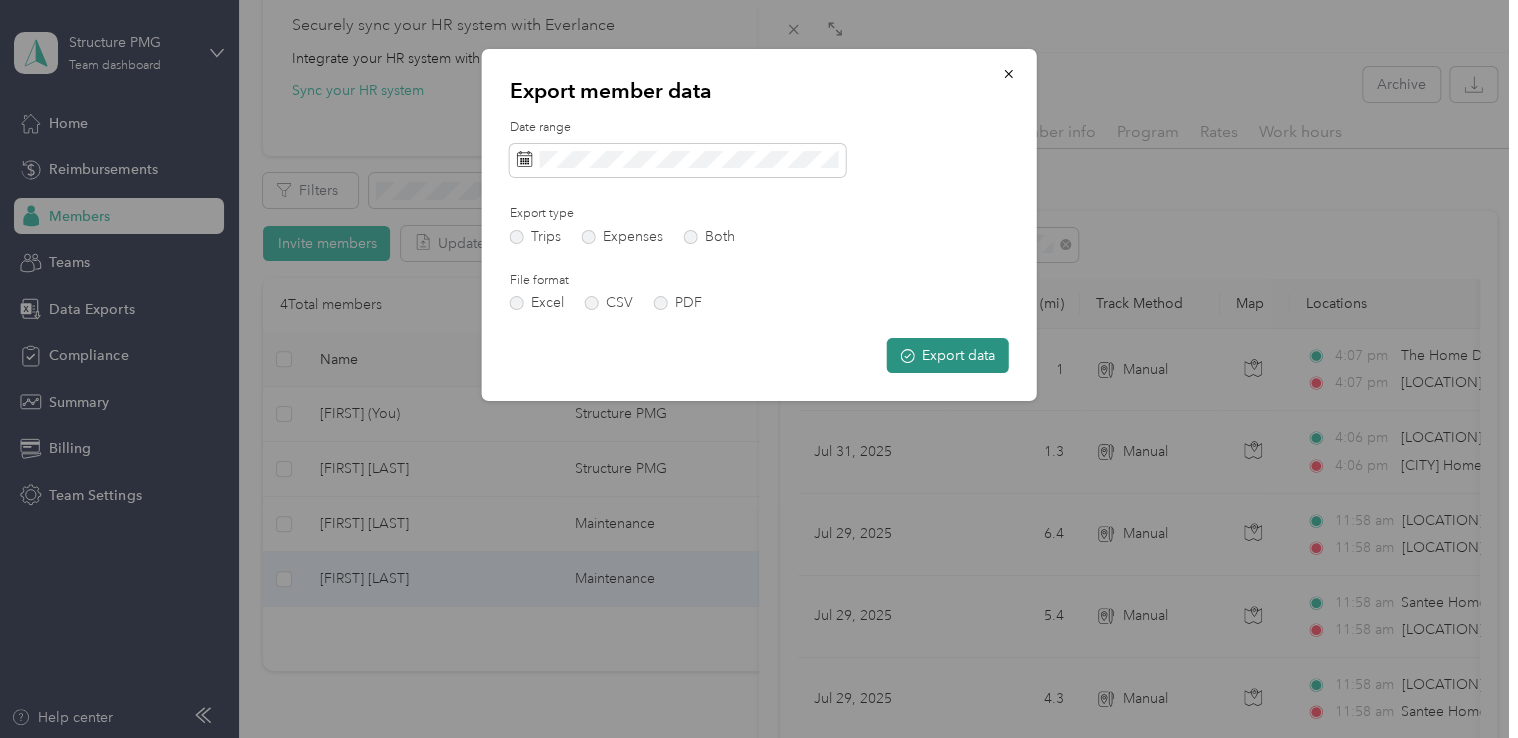 click on "Export data" at bounding box center (948, 355) 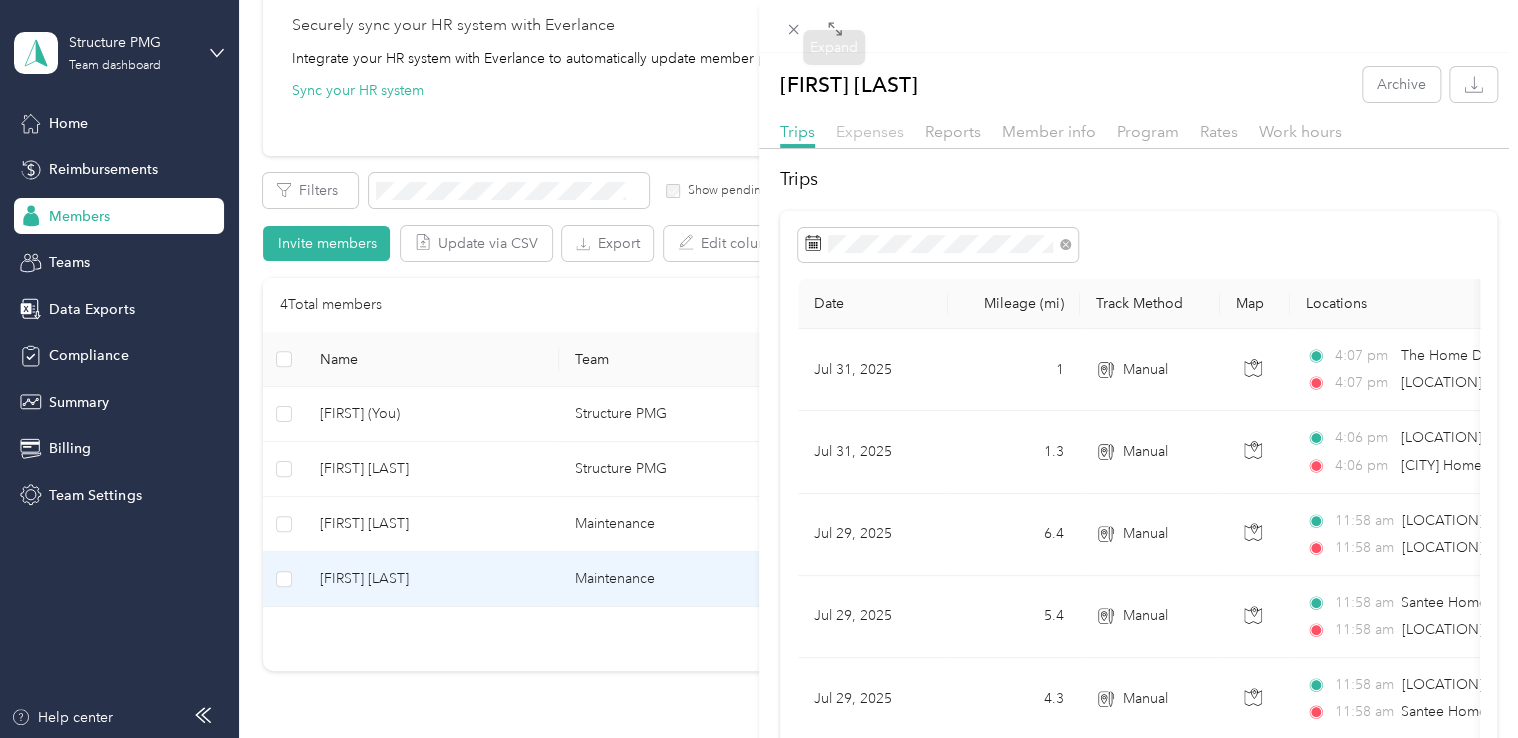 click on "Expenses" at bounding box center (870, 131) 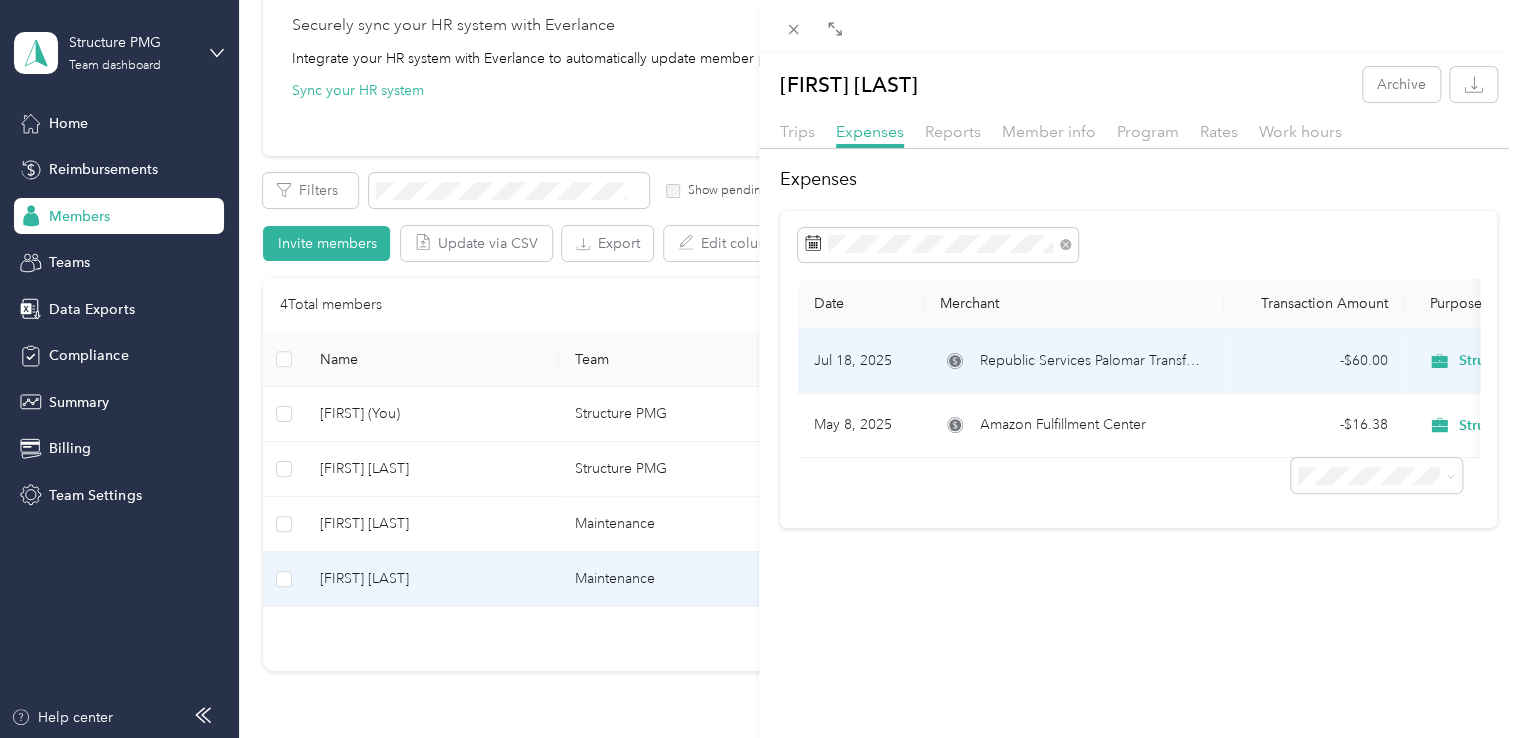 click on "Republic Services Palomar Transfer Station" at bounding box center (1094, 361) 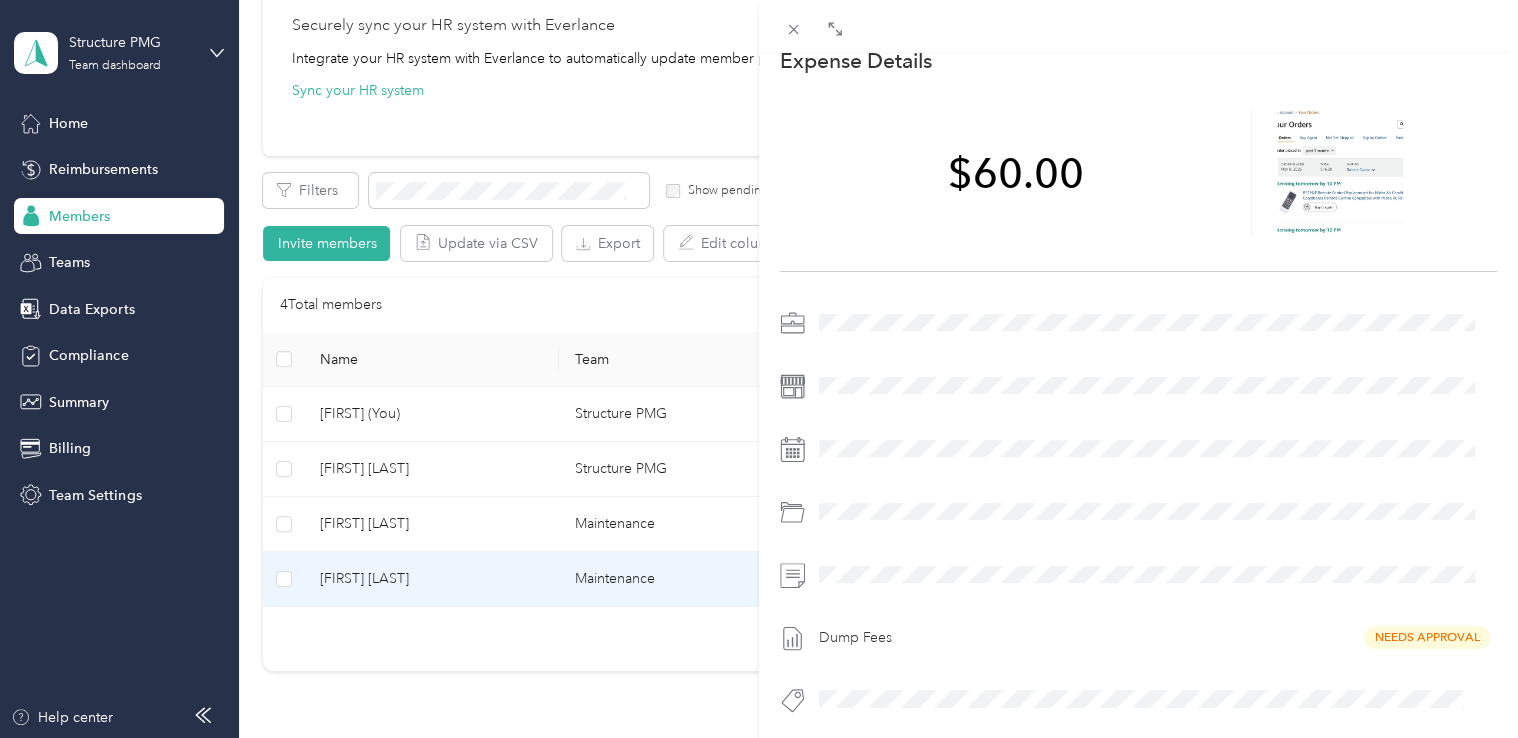 scroll, scrollTop: 100, scrollLeft: 0, axis: vertical 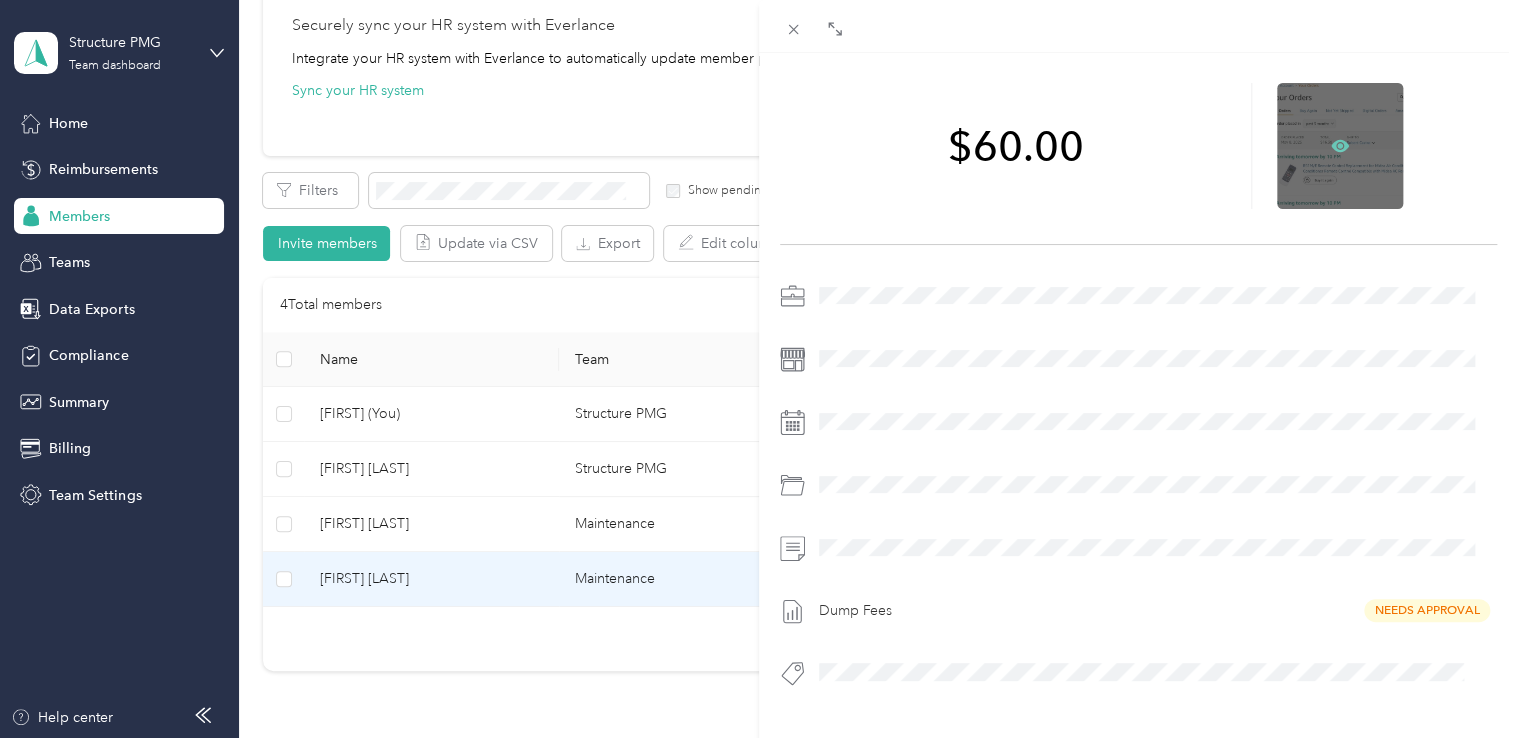 click 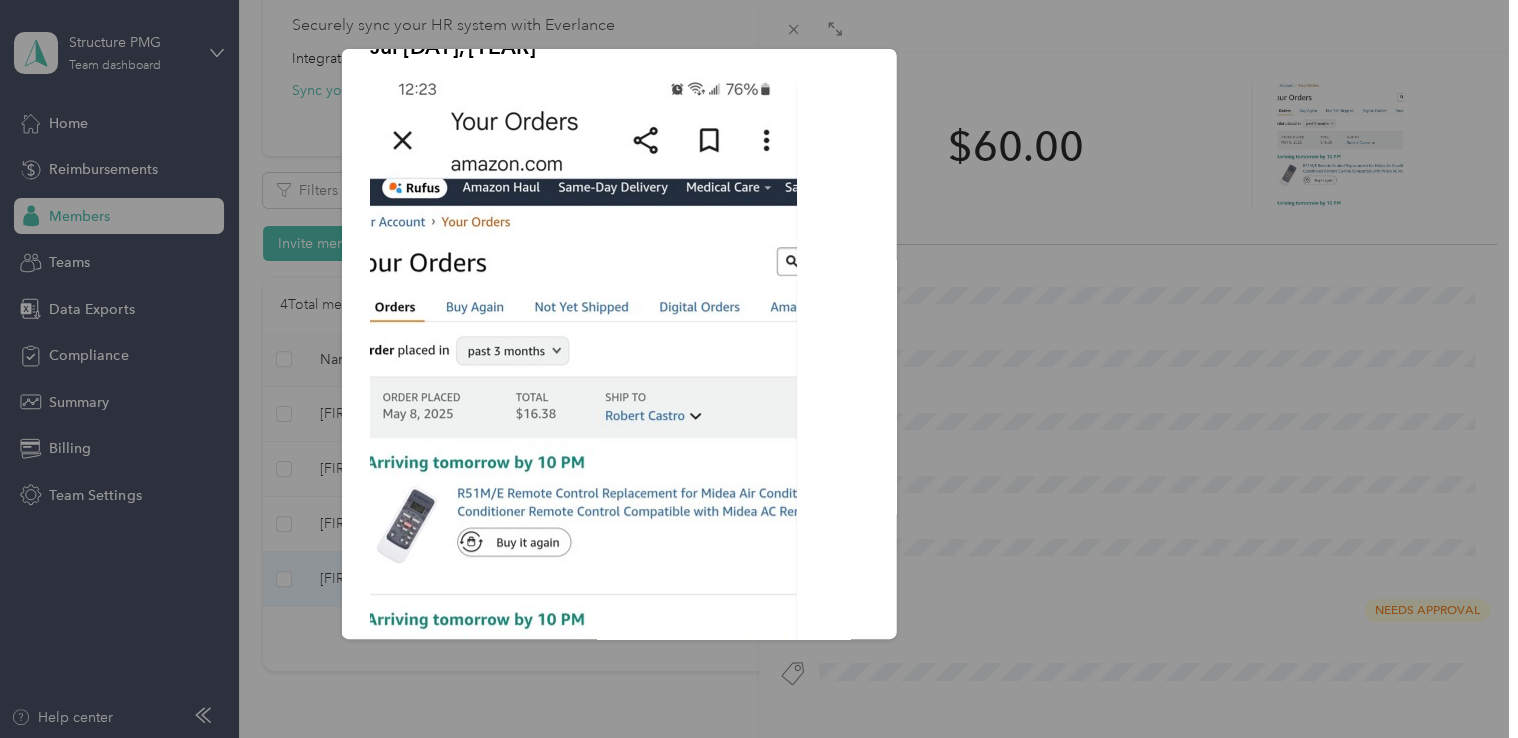 scroll, scrollTop: 0, scrollLeft: 0, axis: both 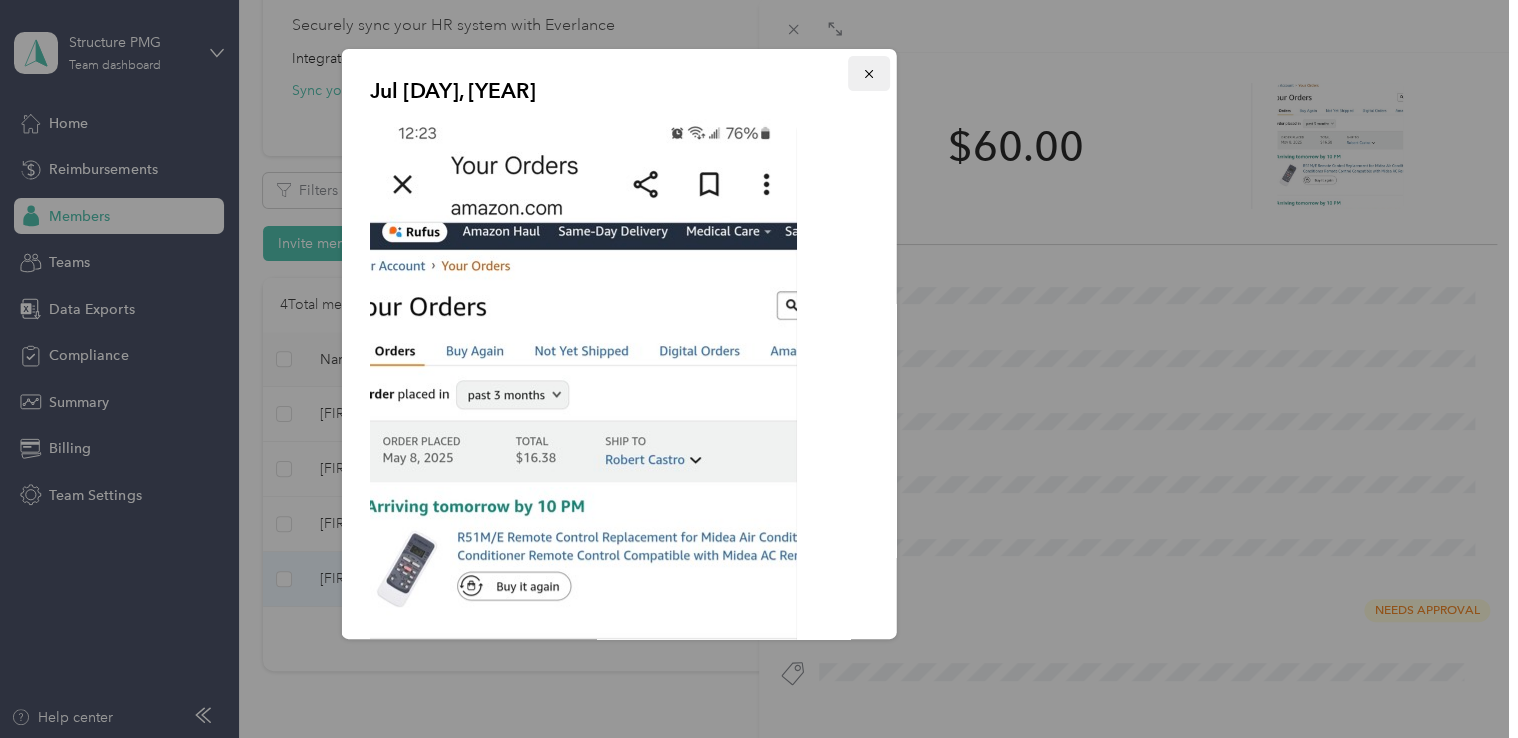 click 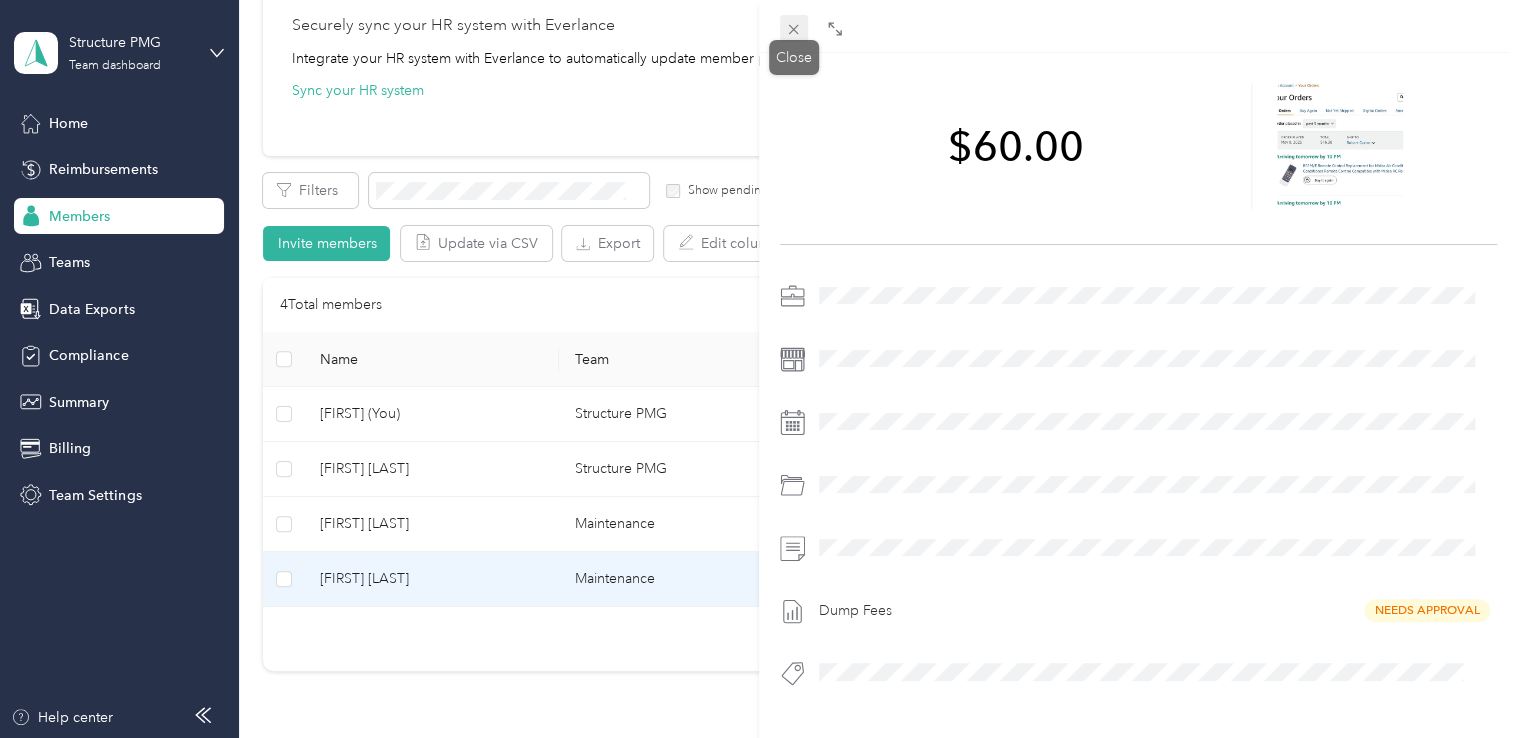click 